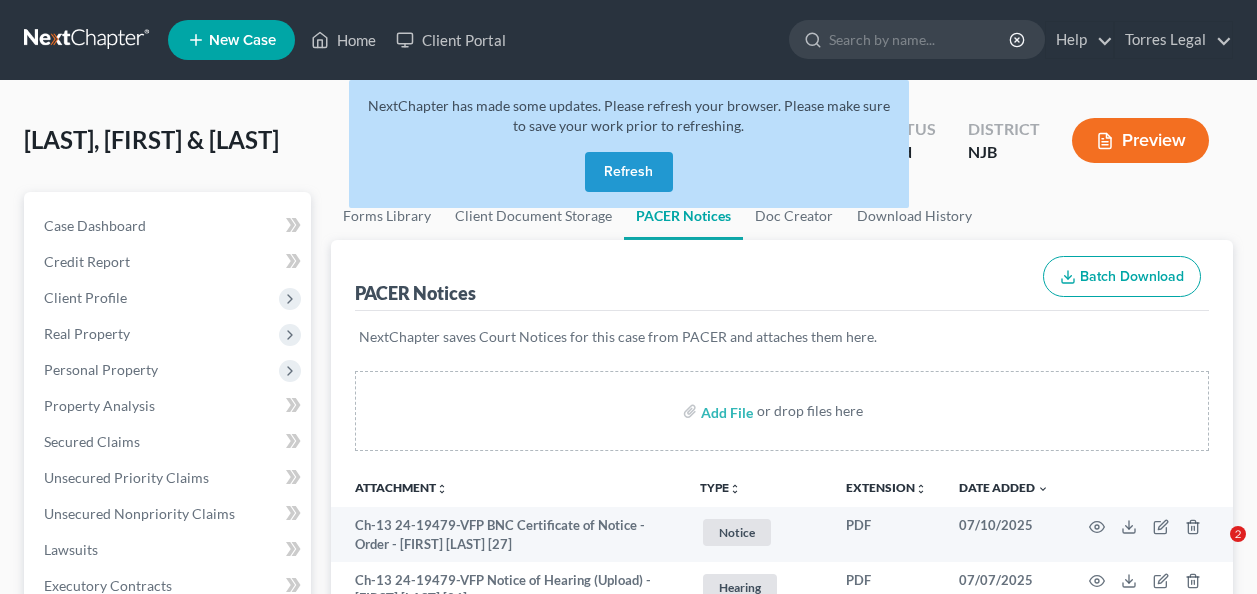 scroll, scrollTop: 0, scrollLeft: 0, axis: both 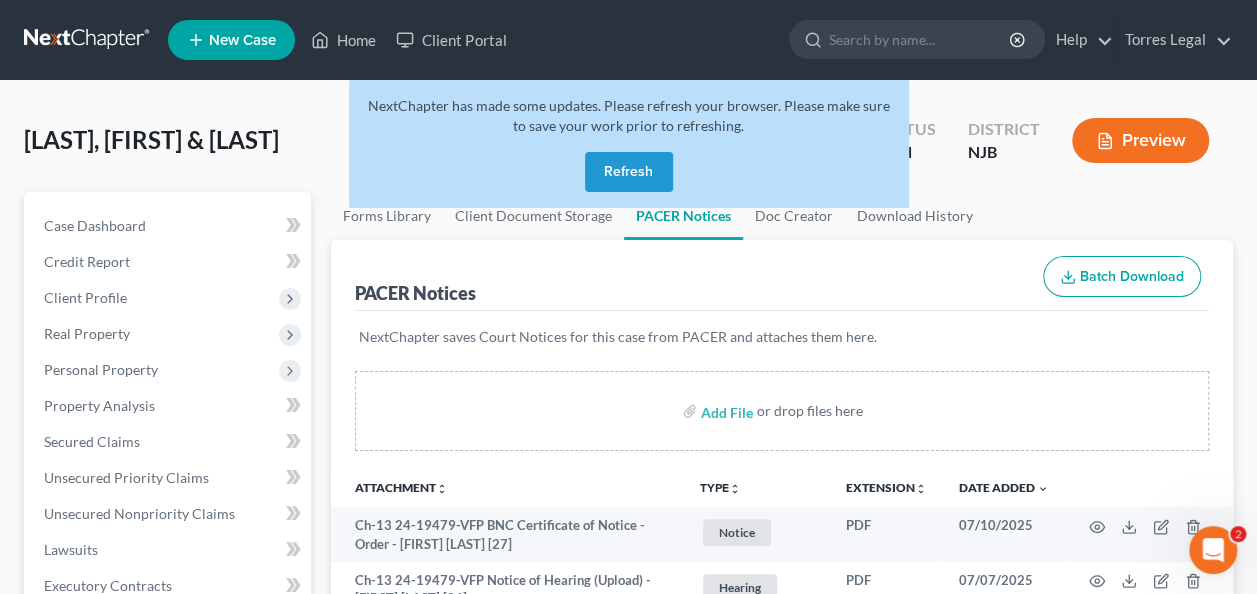 click on "Refresh" at bounding box center [629, 172] 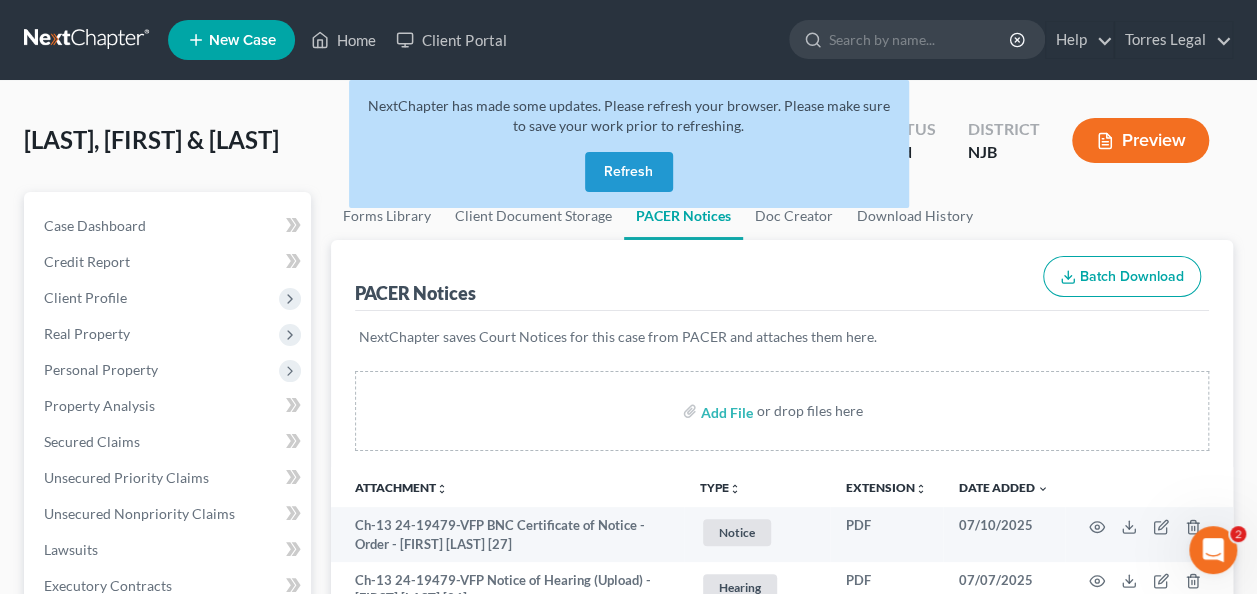 scroll, scrollTop: 0, scrollLeft: 0, axis: both 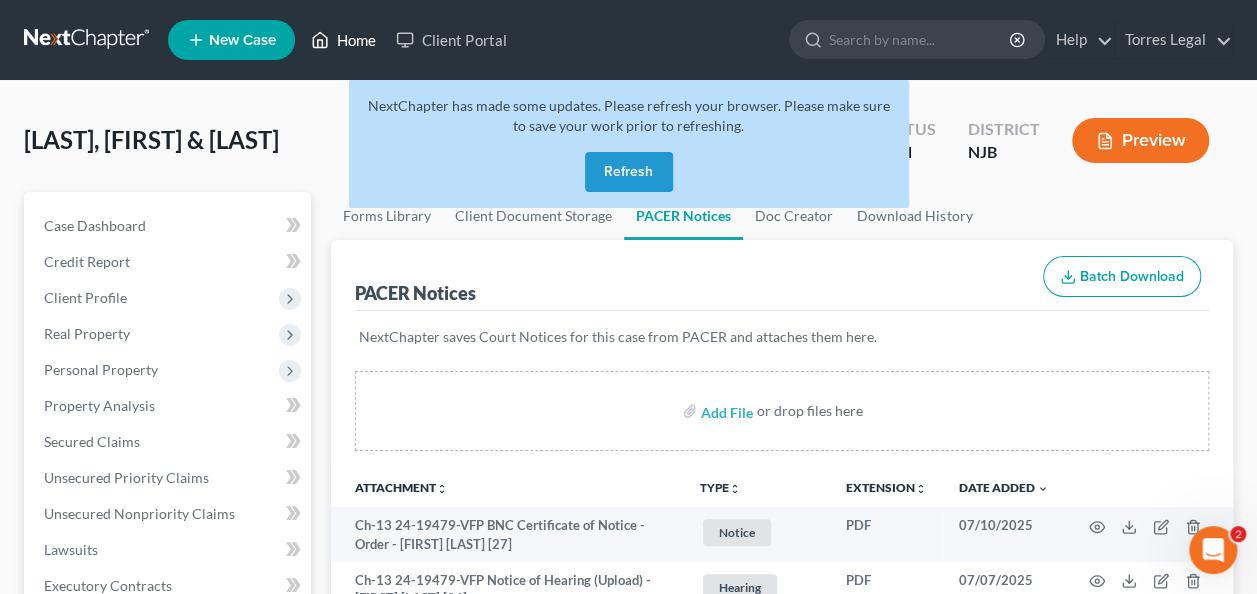click on "Refresh" at bounding box center (629, 172) 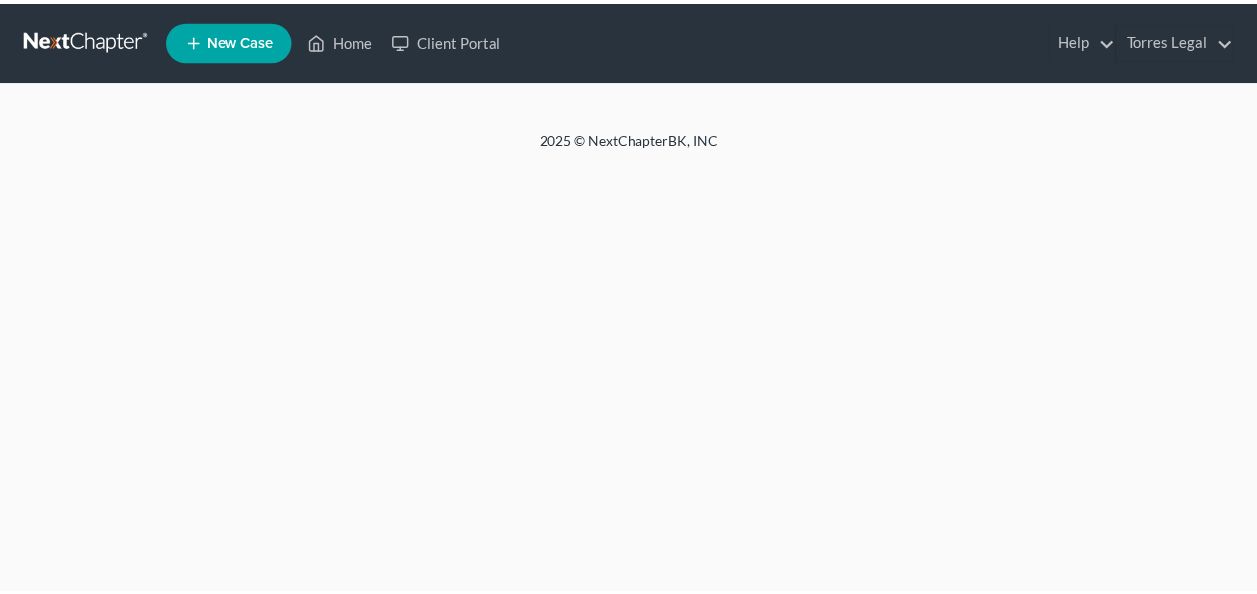 scroll, scrollTop: 0, scrollLeft: 0, axis: both 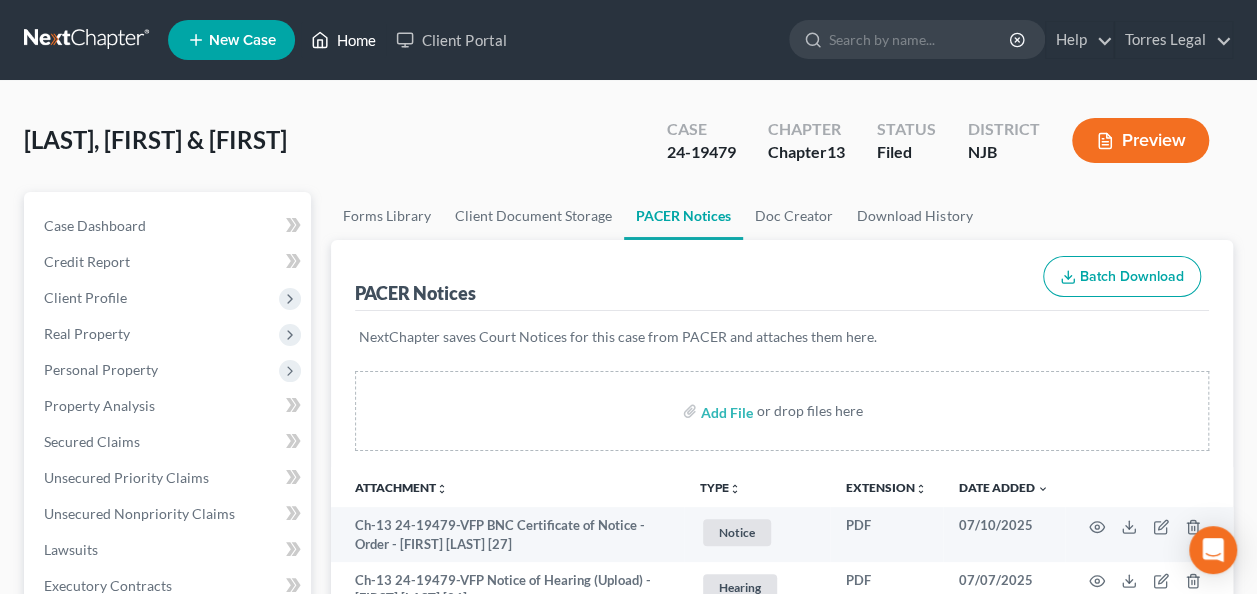 click on "Home" at bounding box center (343, 40) 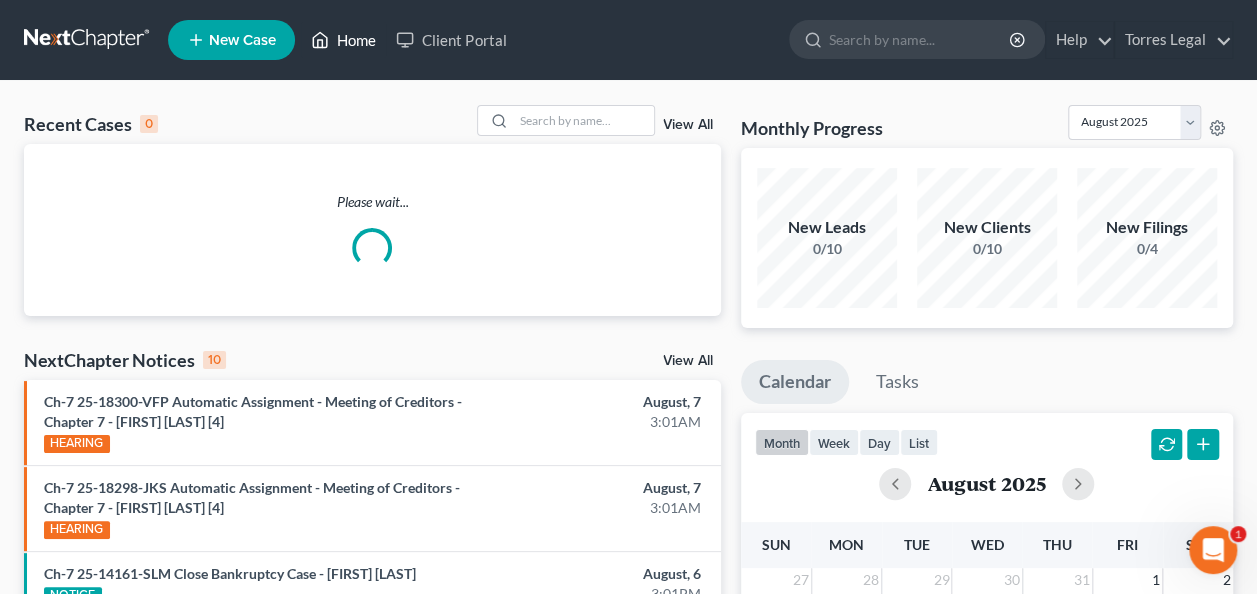 scroll, scrollTop: 0, scrollLeft: 0, axis: both 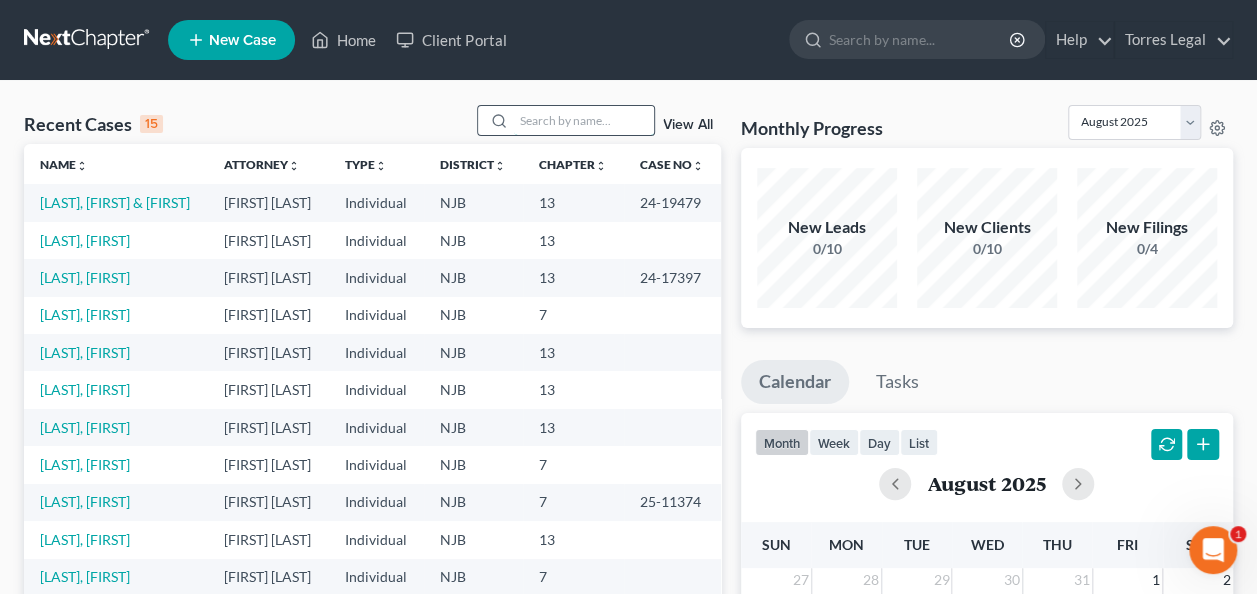 click at bounding box center (584, 120) 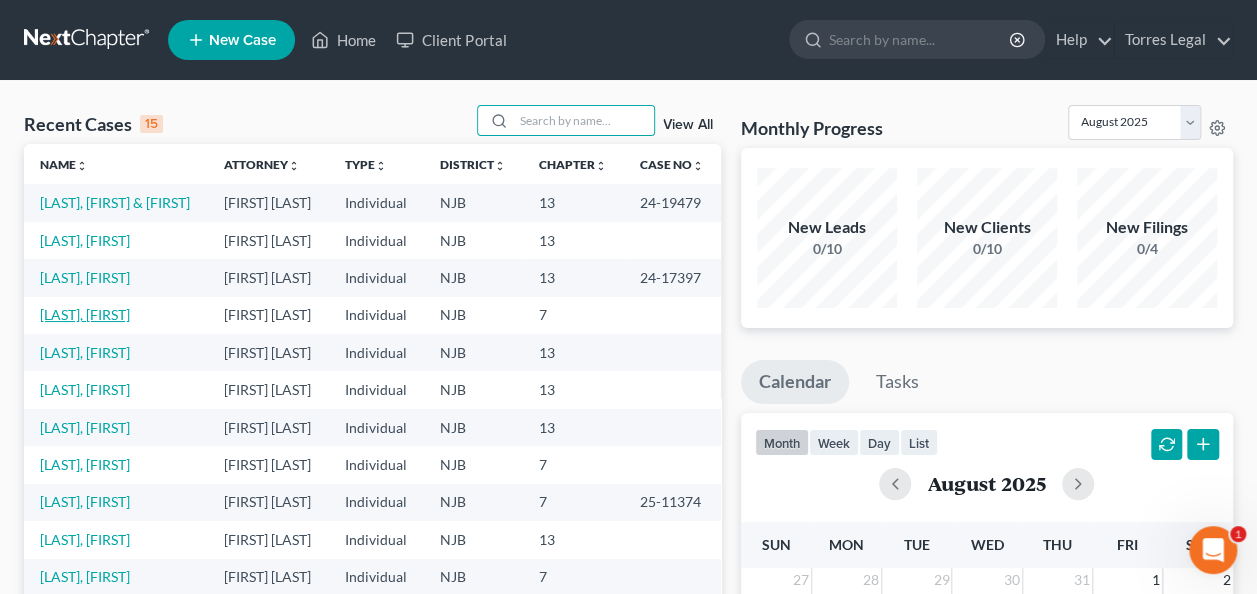 click on "[LAST], [FIRST]" at bounding box center (85, 314) 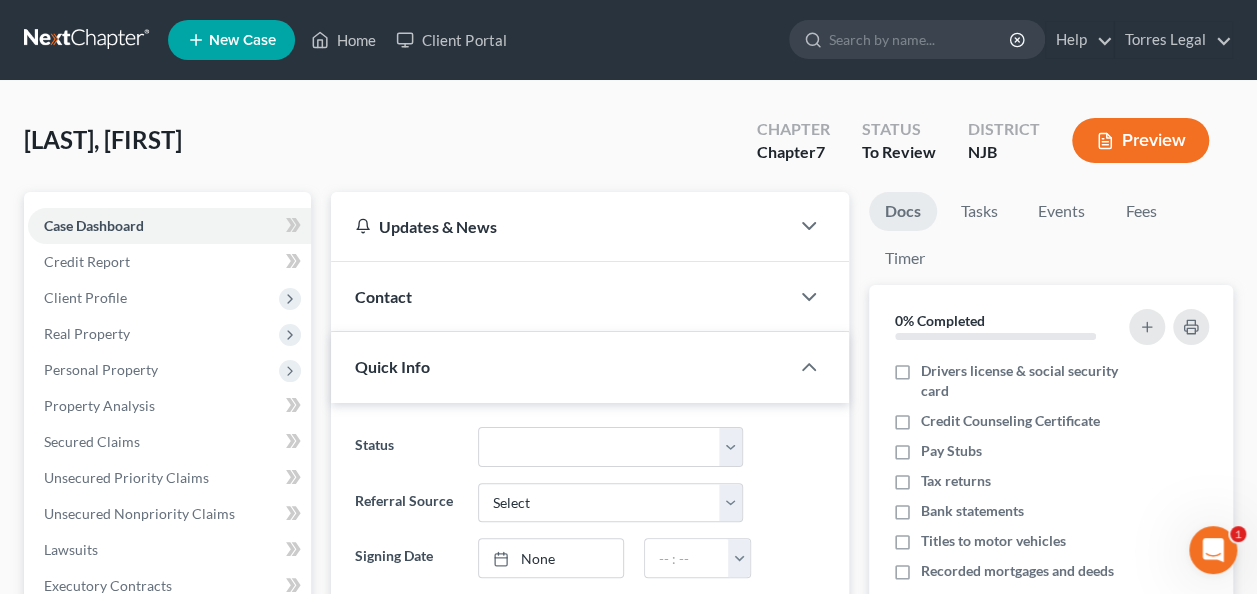 scroll, scrollTop: 400, scrollLeft: 0, axis: vertical 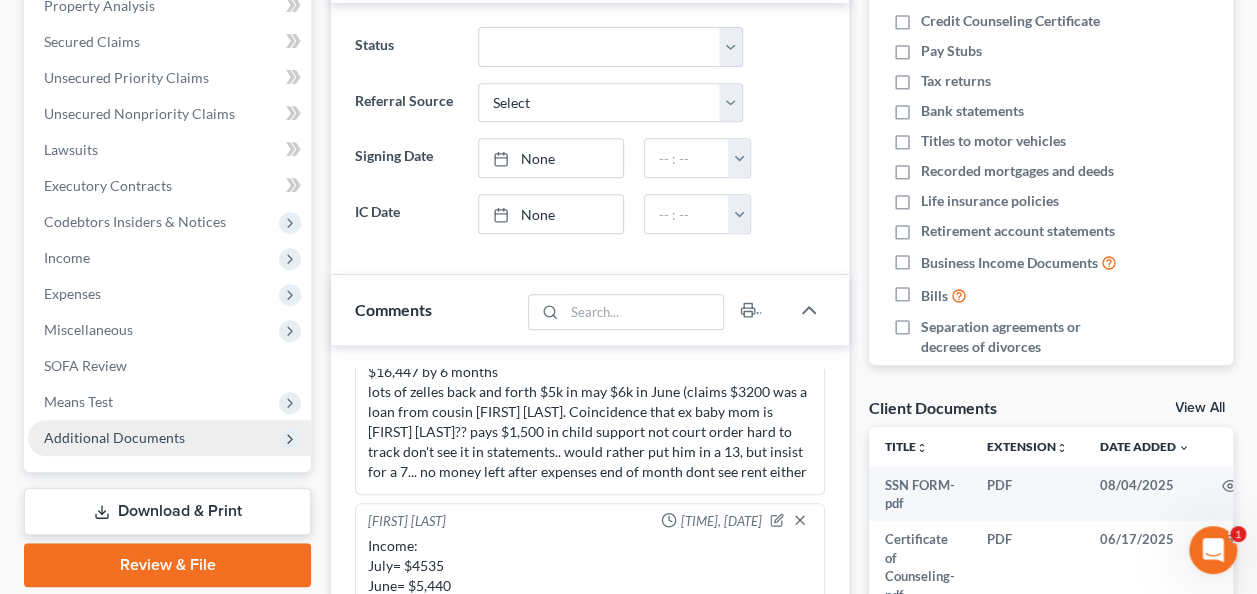 click on "Additional Documents" at bounding box center (169, 438) 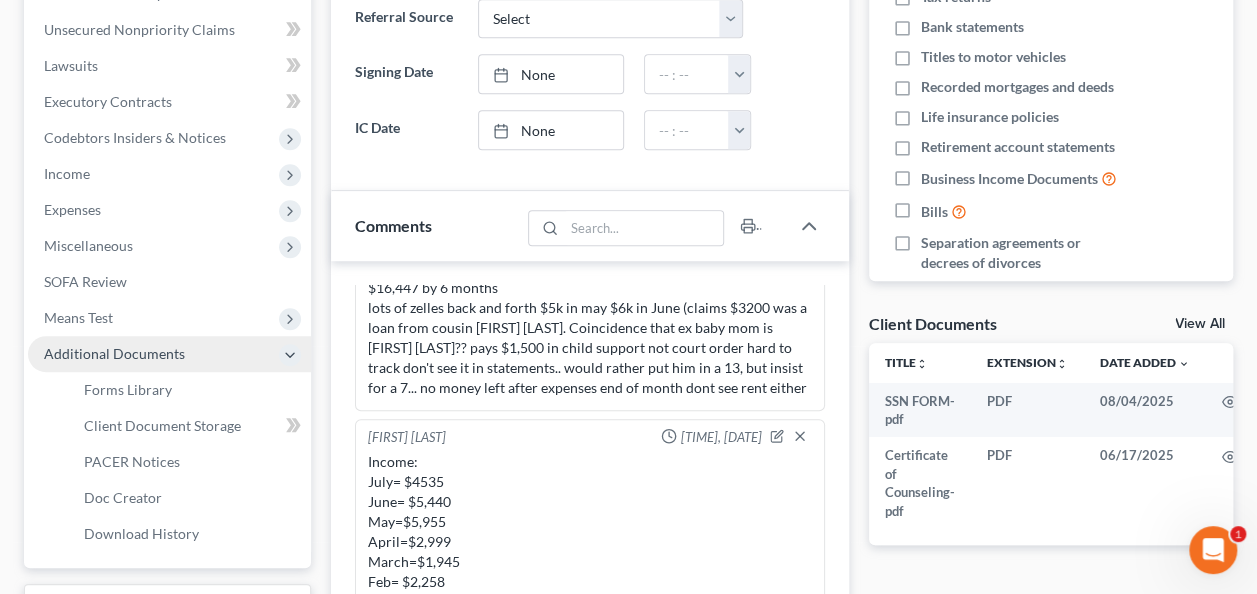 scroll, scrollTop: 500, scrollLeft: 0, axis: vertical 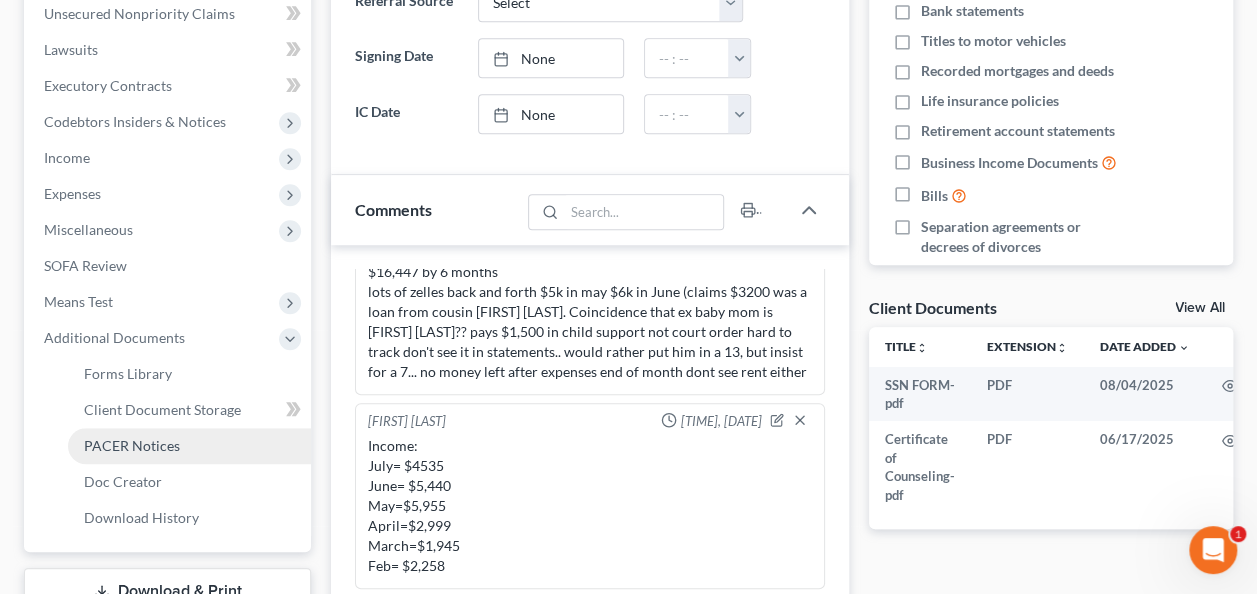 click on "PACER Notices" at bounding box center (132, 445) 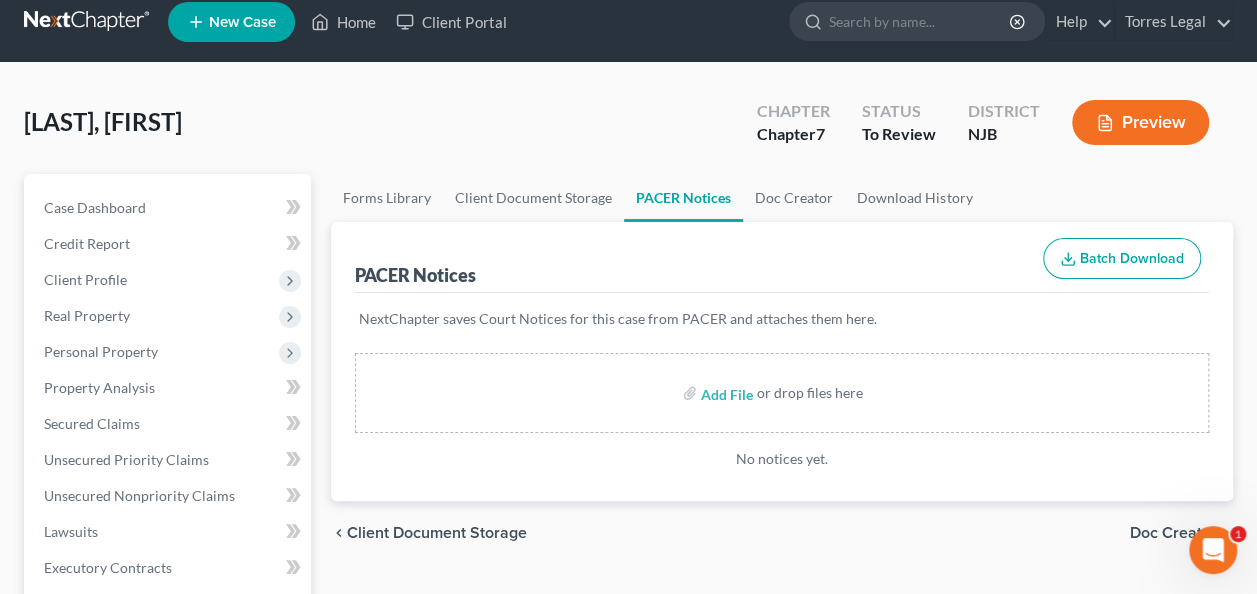 scroll, scrollTop: 0, scrollLeft: 0, axis: both 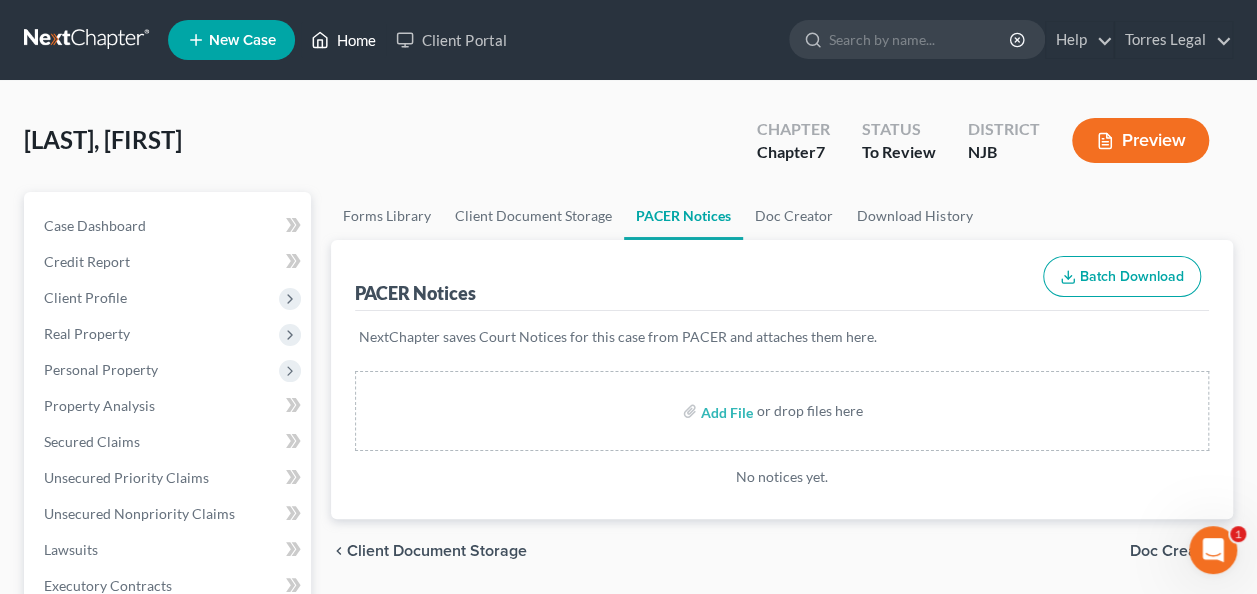 click on "Home" at bounding box center (343, 40) 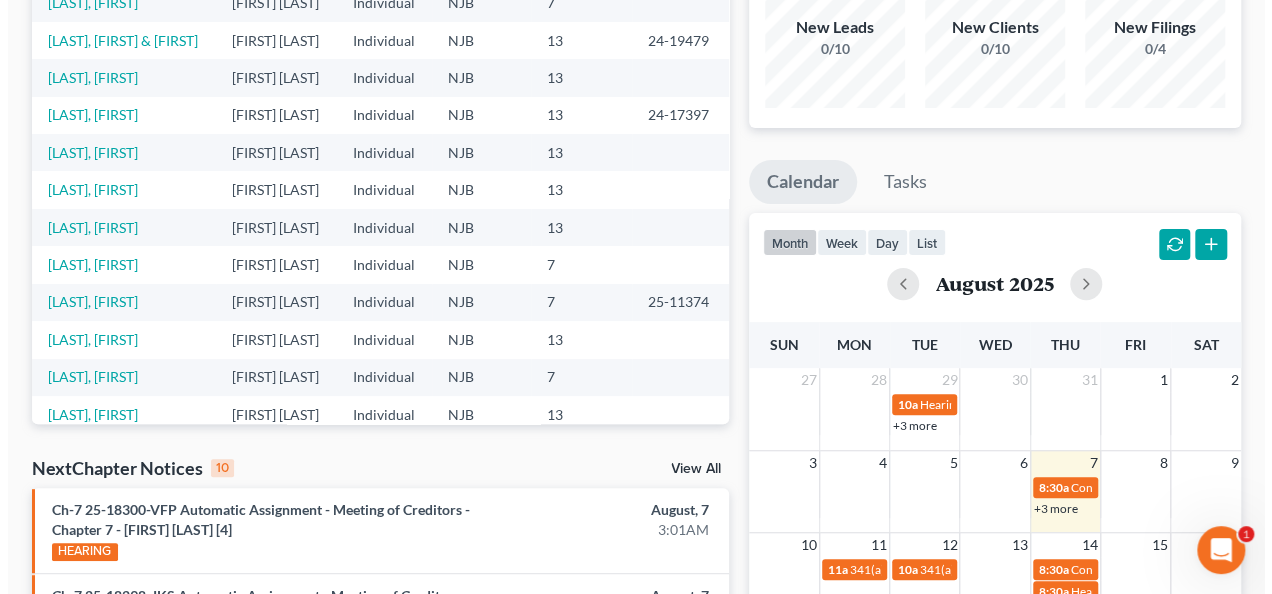 scroll, scrollTop: 400, scrollLeft: 0, axis: vertical 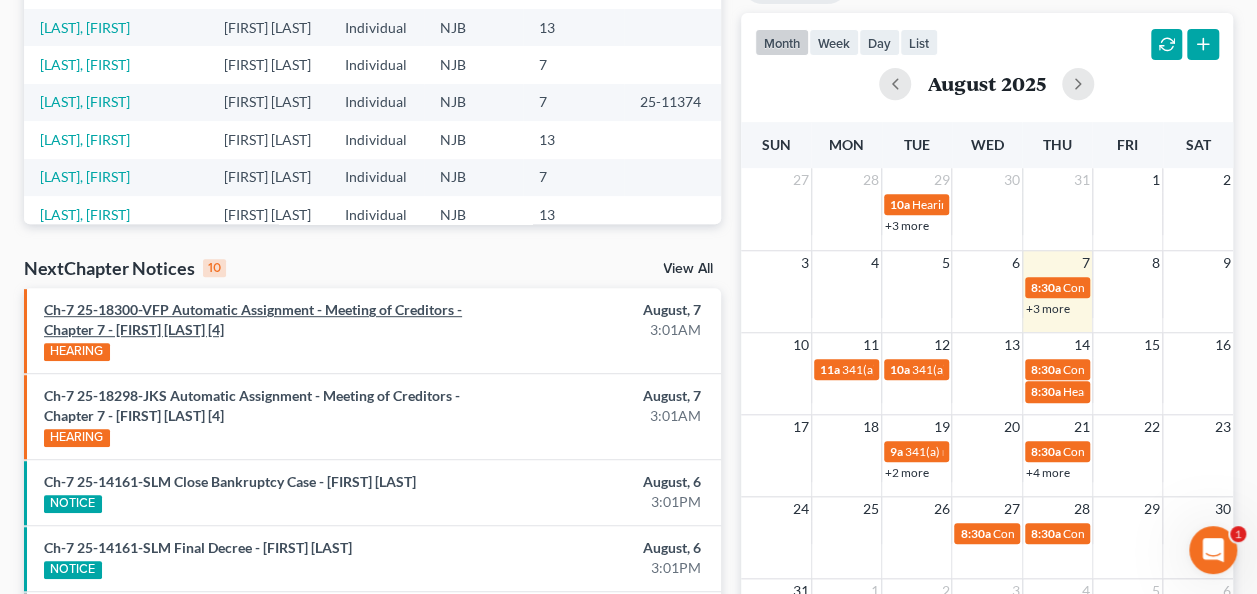 click on "Ch-7 25-18300-VFP Automatic Assignment - Meeting of Creditors - Chapter 7 - Radhames Y. Martin [4]" at bounding box center [253, 319] 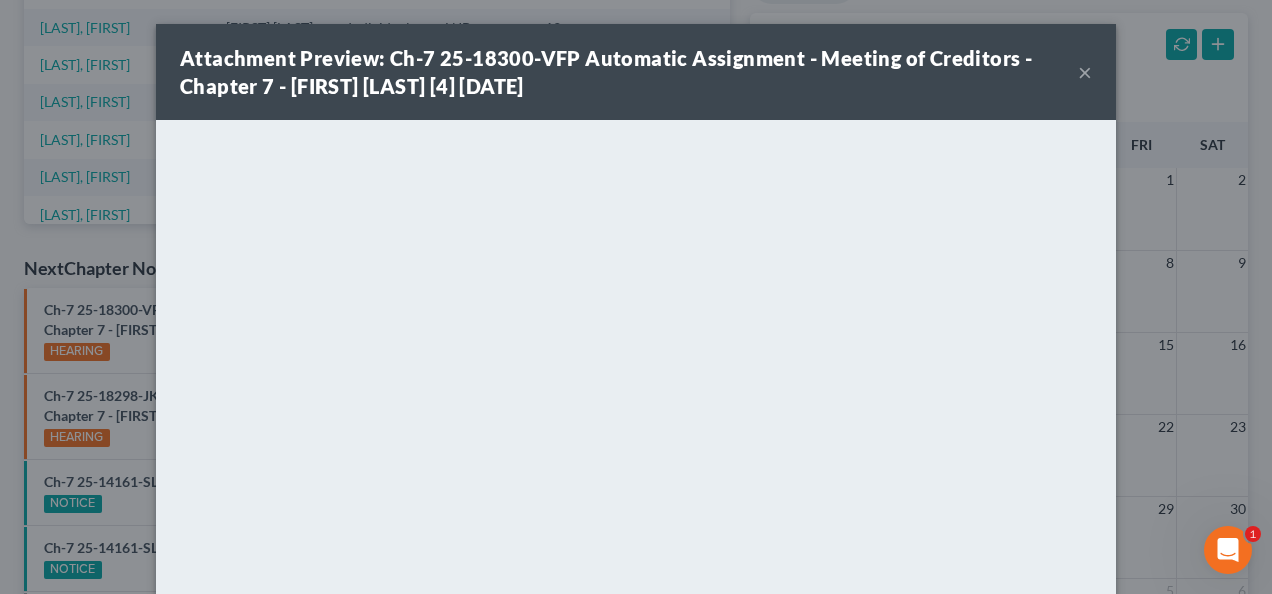 click on "×" at bounding box center (1085, 72) 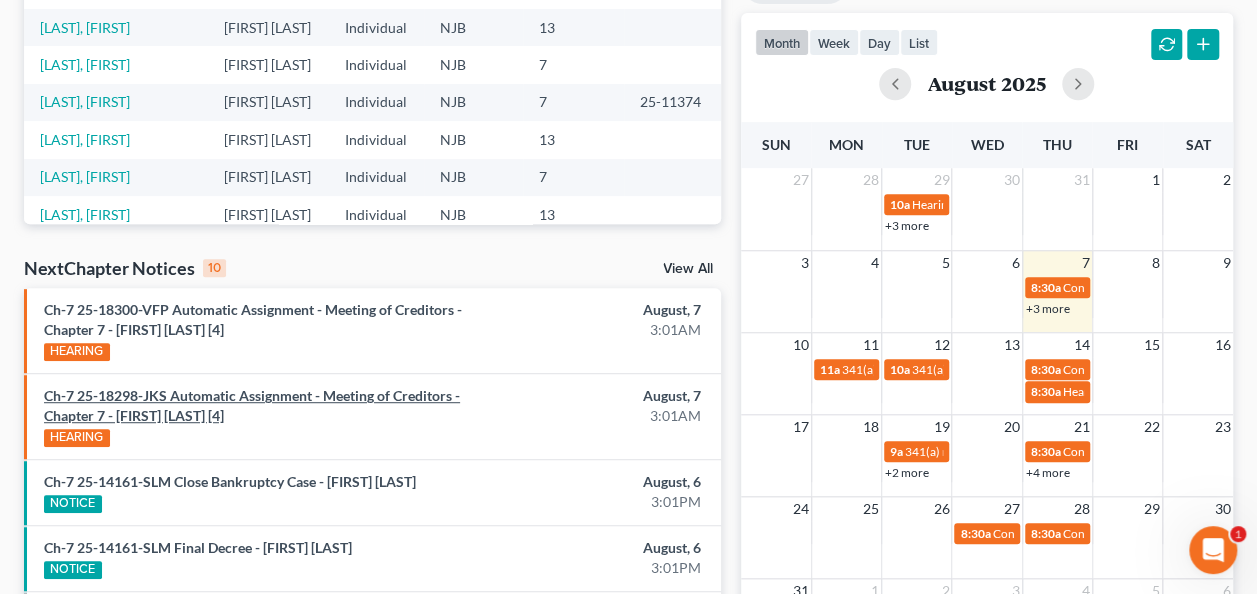click on "Ch-7 25-18298-JKS Automatic Assignment - Meeting of Creditors - Chapter 7 - Jessica Tufino [4]" at bounding box center (252, 405) 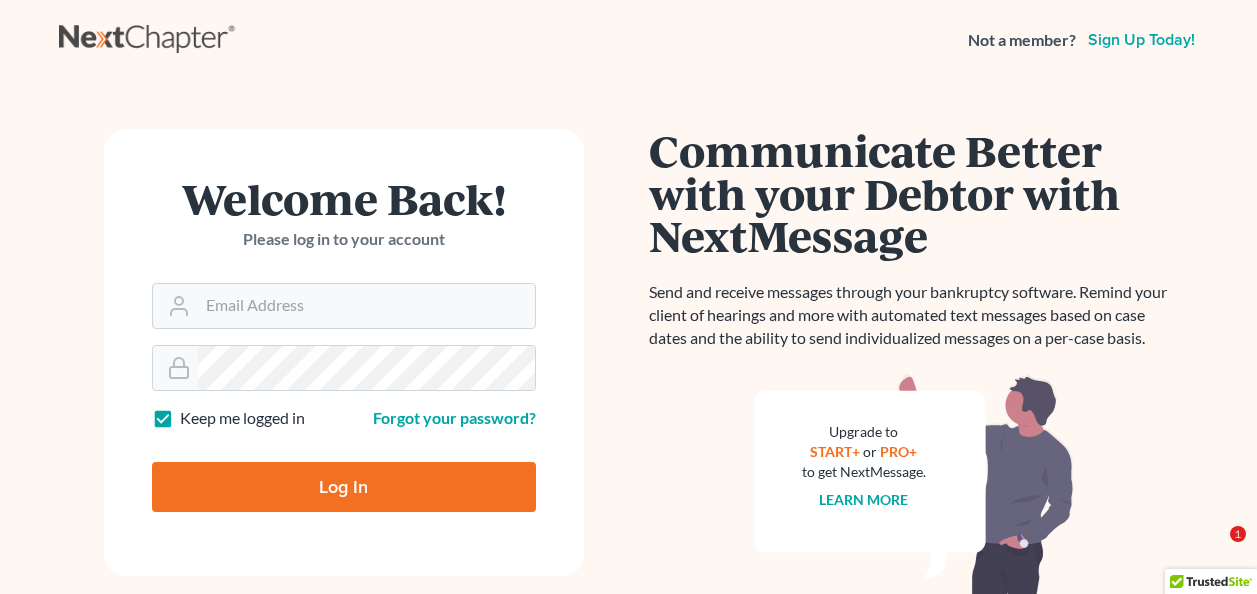 scroll, scrollTop: 0, scrollLeft: 0, axis: both 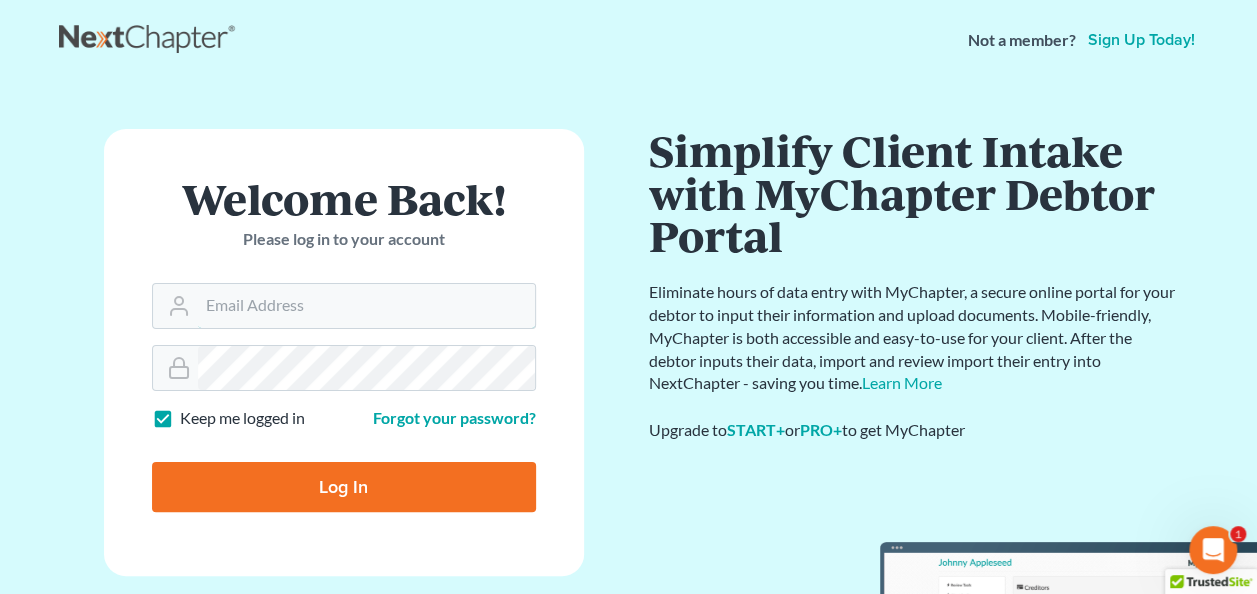 type on "[EMAIL]" 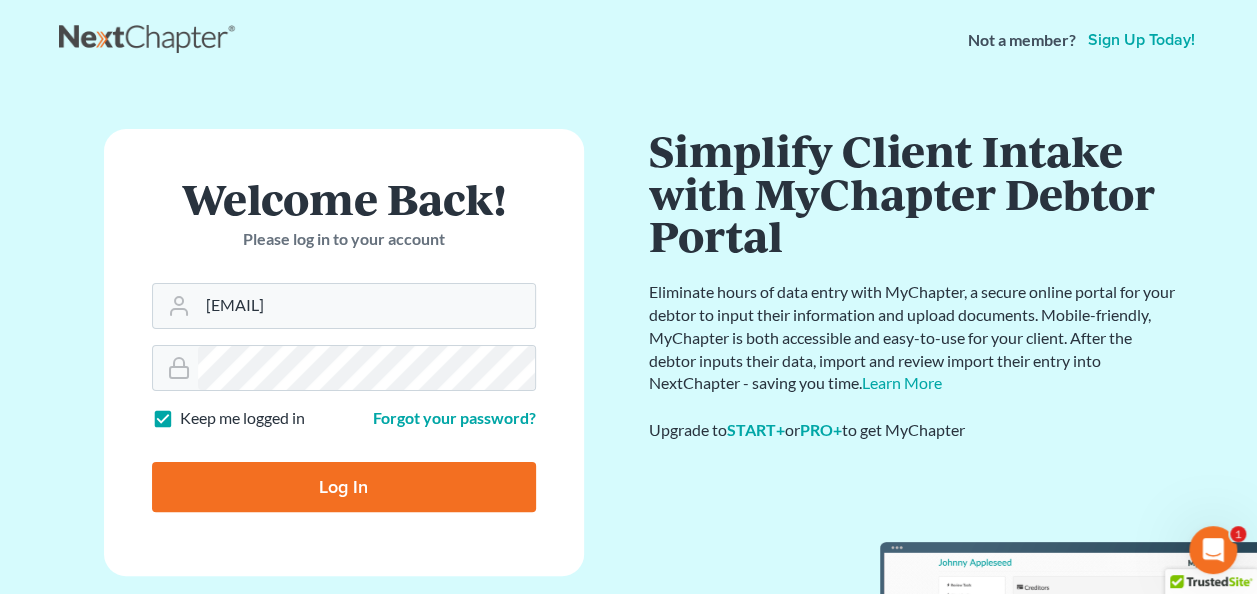 click on "Log In" at bounding box center (344, 487) 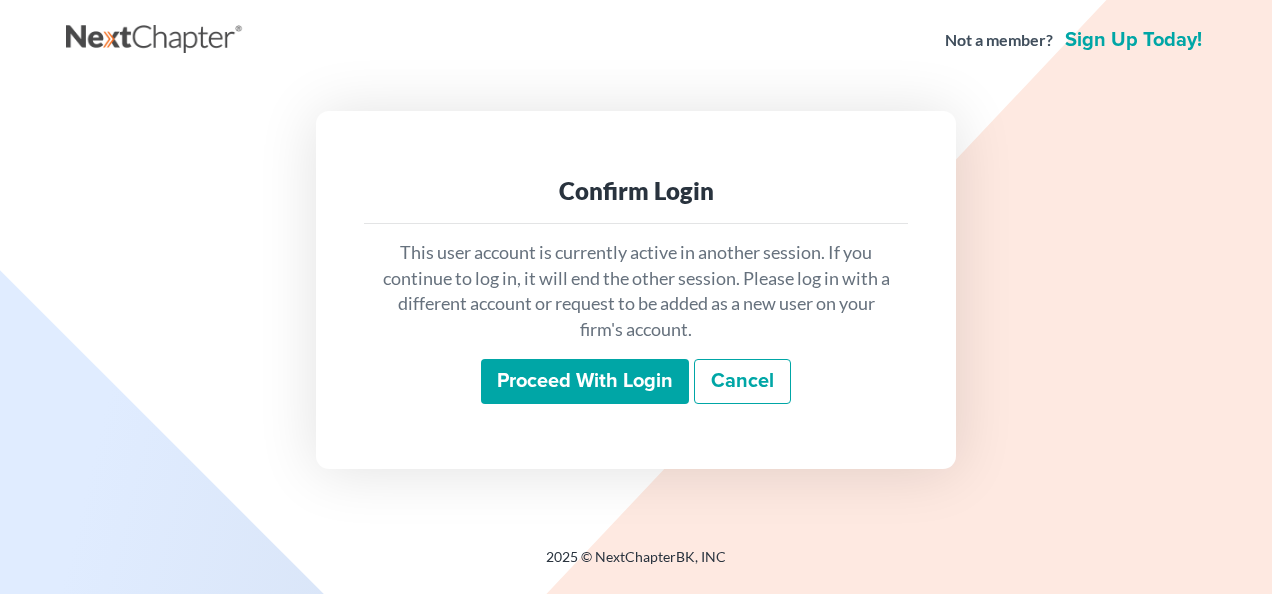 scroll, scrollTop: 0, scrollLeft: 0, axis: both 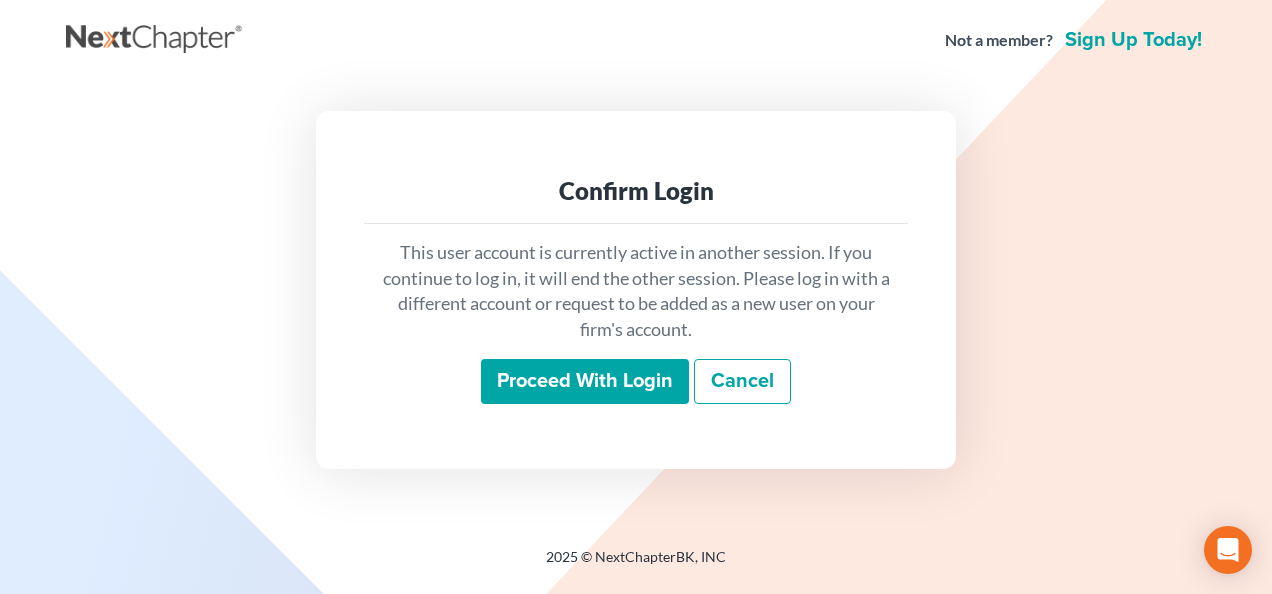 click on "Proceed with login" at bounding box center (585, 382) 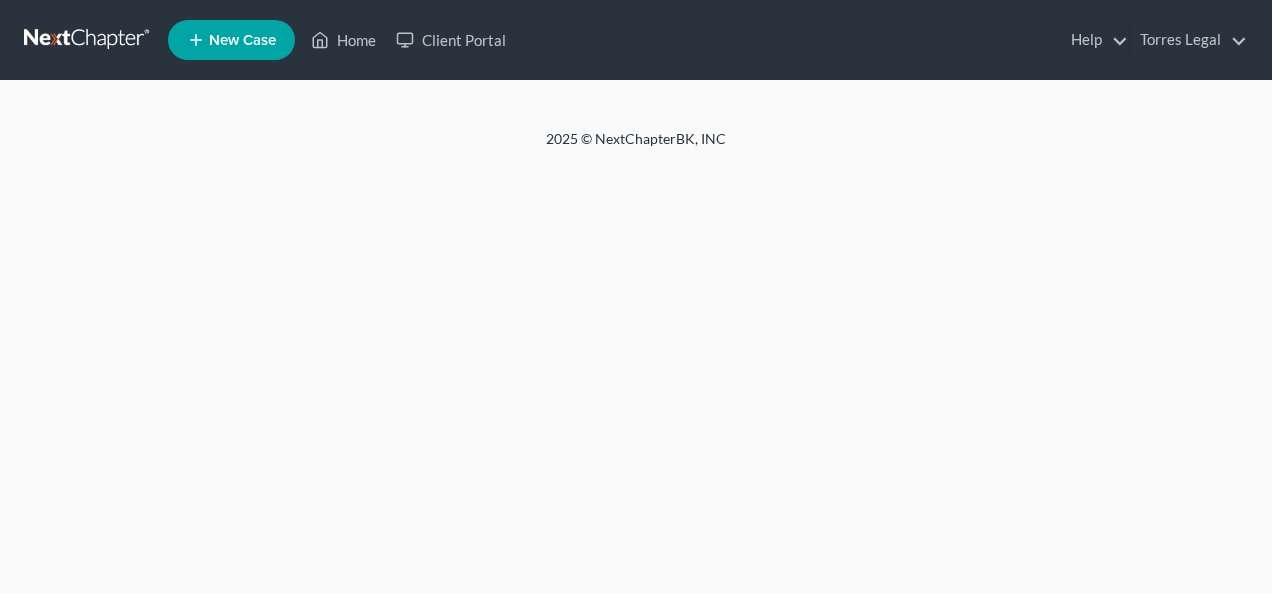 scroll, scrollTop: 0, scrollLeft: 0, axis: both 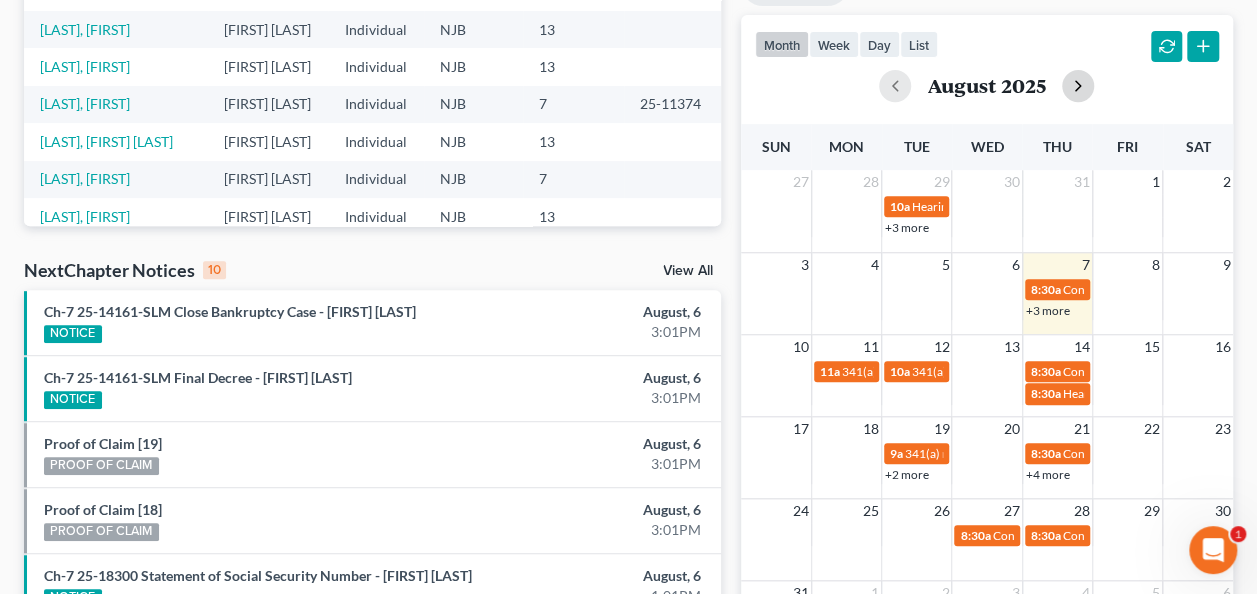 click at bounding box center [1078, 86] 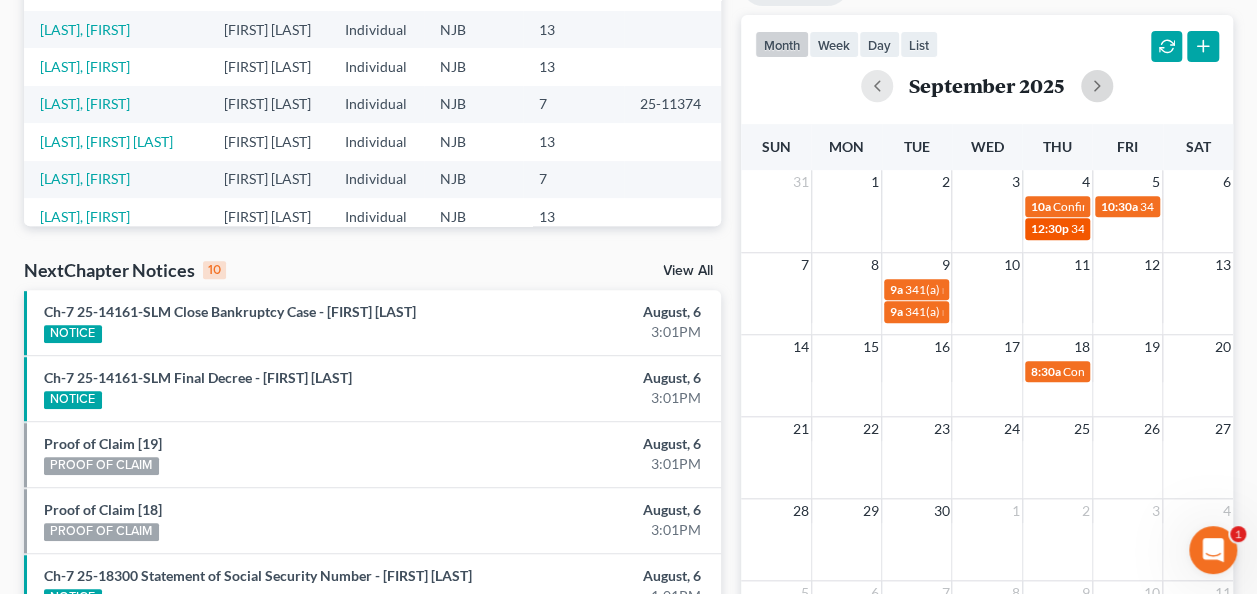 click on "12:30p" at bounding box center [1050, 228] 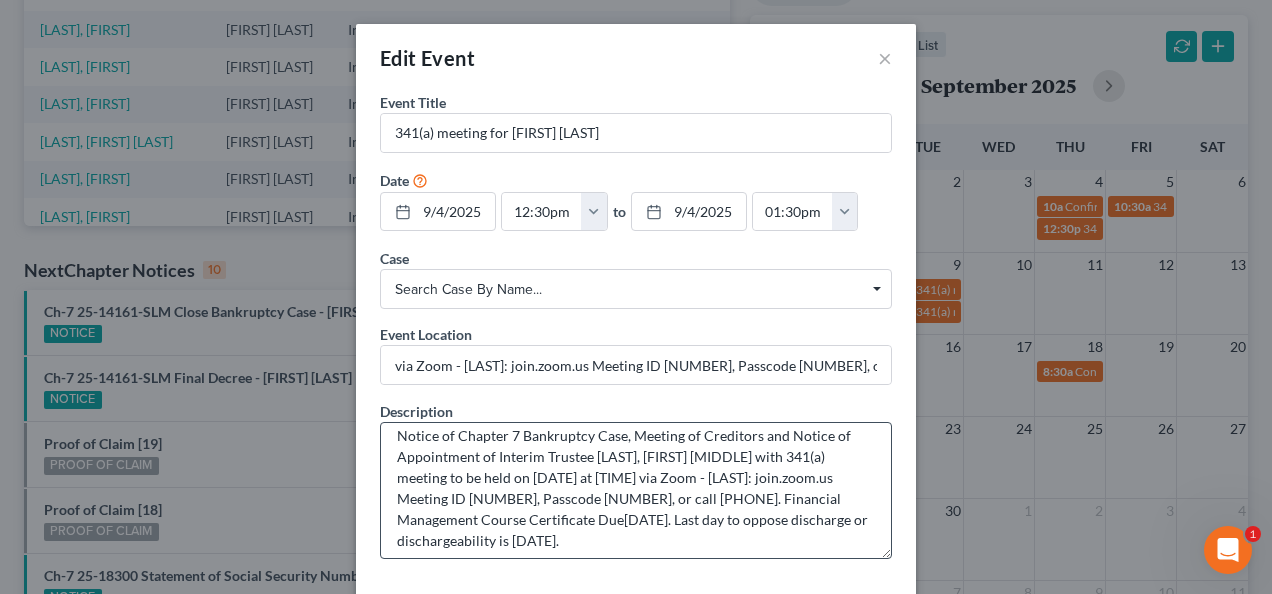 scroll, scrollTop: 20, scrollLeft: 0, axis: vertical 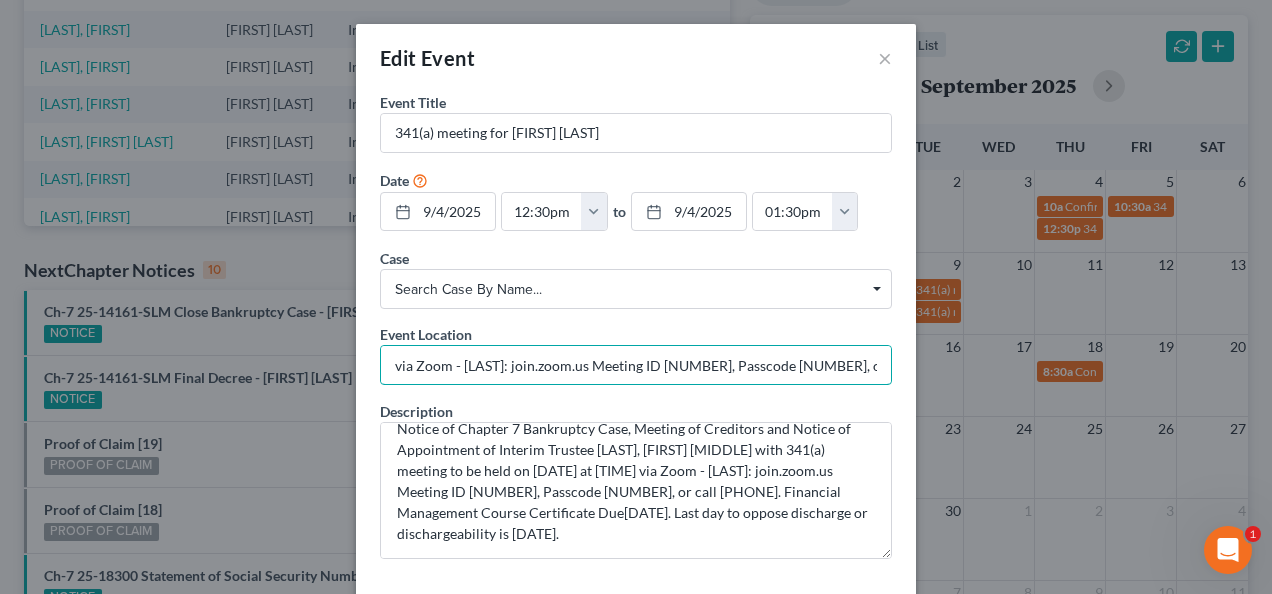 drag, startPoint x: 452, startPoint y: 364, endPoint x: 368, endPoint y: 362, distance: 84.0238 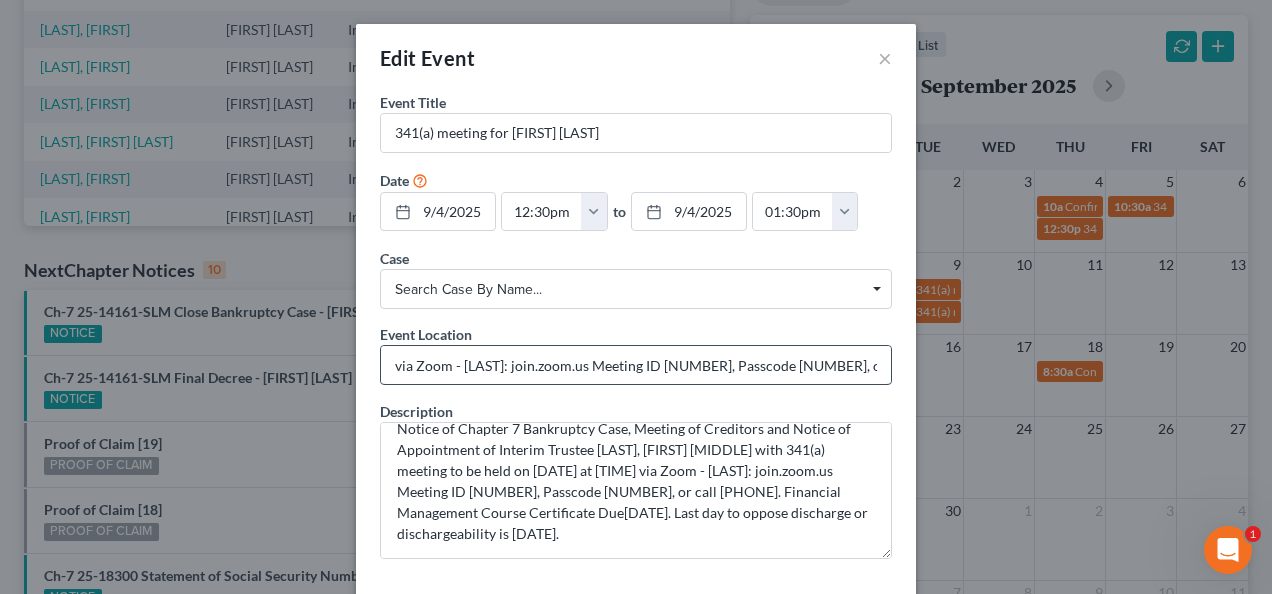 click on "via Zoom - [LAST]: join.zoom.us Meeting ID [NUMBER], Passcode [NUMBER], or call [PHONE]. Financial Management Course Certificate Due[DATE]." at bounding box center (636, 365) 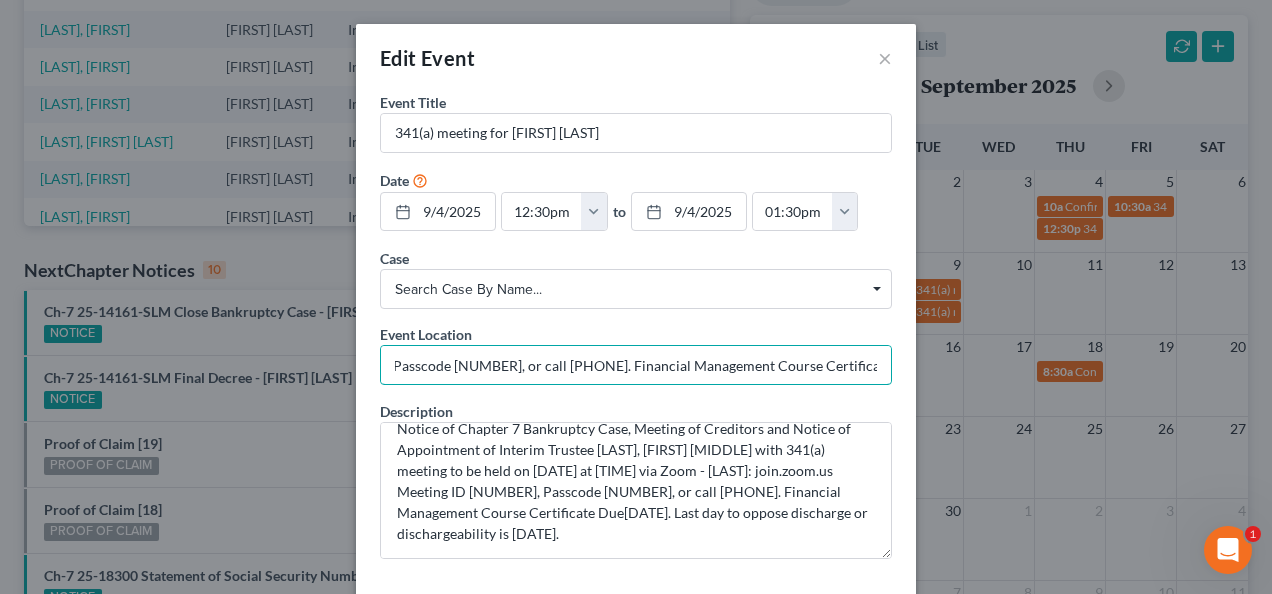 scroll, scrollTop: 0, scrollLeft: 526, axis: horizontal 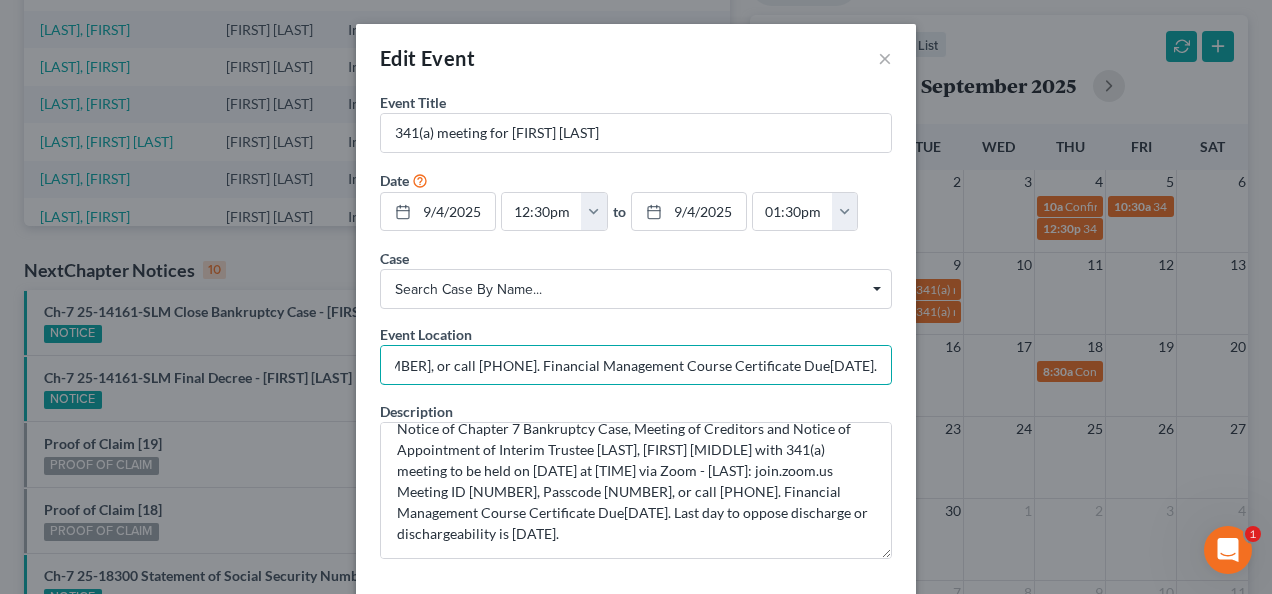 drag, startPoint x: 386, startPoint y: 364, endPoint x: 872, endPoint y: 398, distance: 487.18784 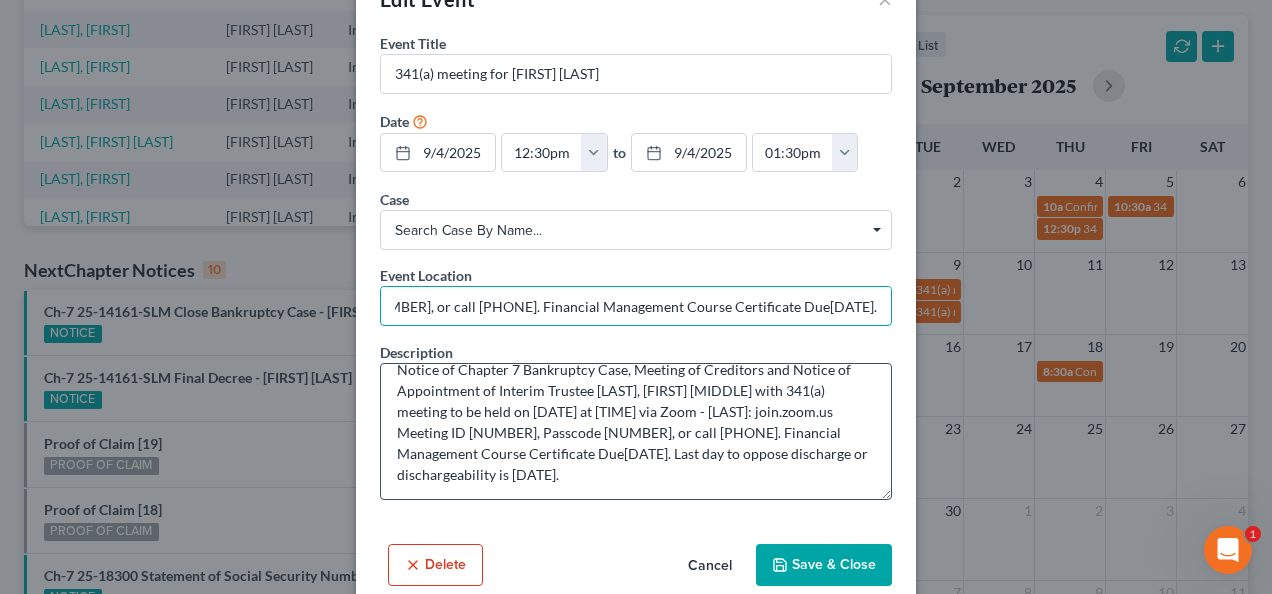scroll, scrollTop: 88, scrollLeft: 0, axis: vertical 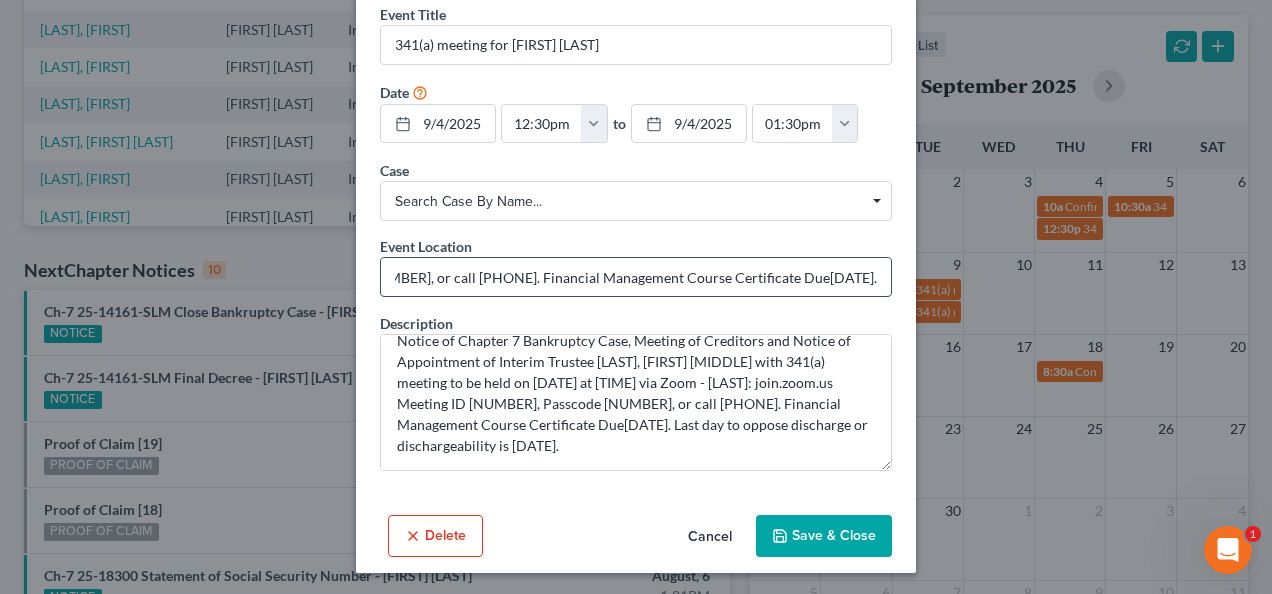 click on "via Zoom - [LAST]: join.zoom.us Meeting ID [NUMBER], Passcode [NUMBER], or call [PHONE]. Financial Management Course Certificate Due[DATE]." at bounding box center [636, 277] 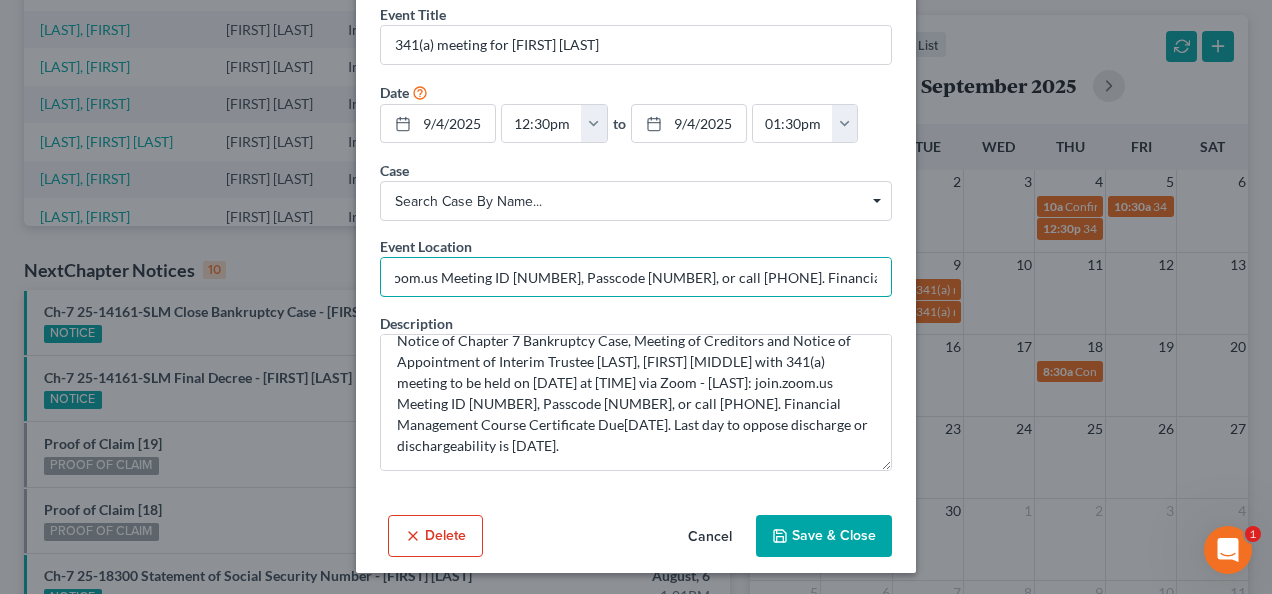 scroll, scrollTop: 0, scrollLeft: 0, axis: both 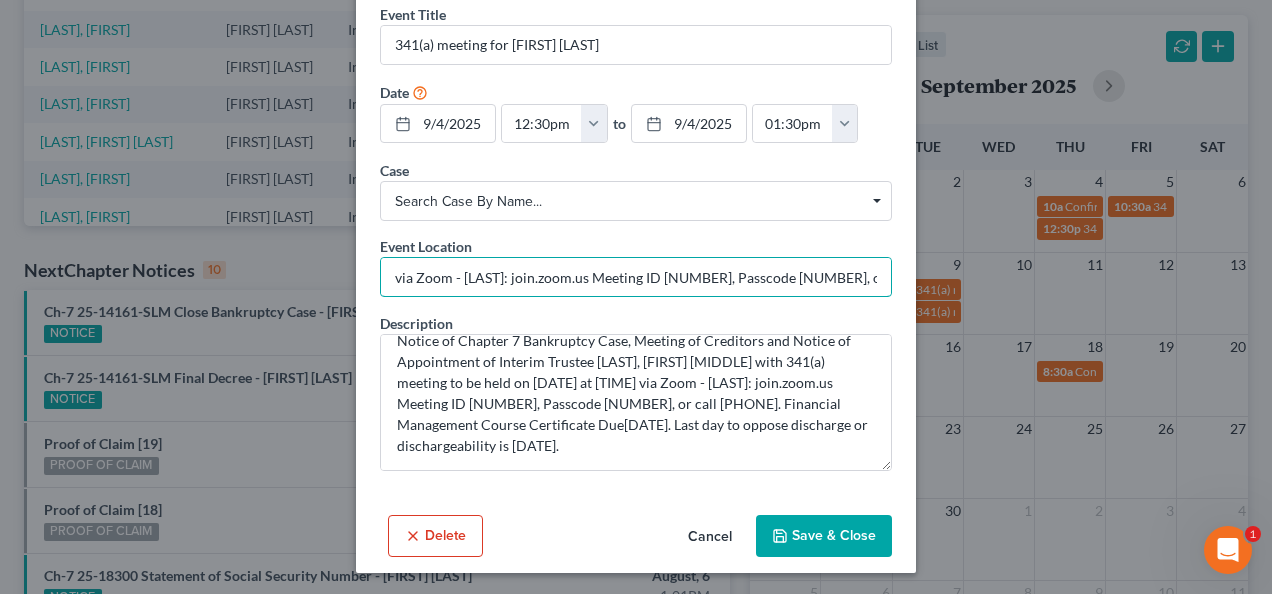 drag, startPoint x: 547, startPoint y: 275, endPoint x: 368, endPoint y: 280, distance: 179.06982 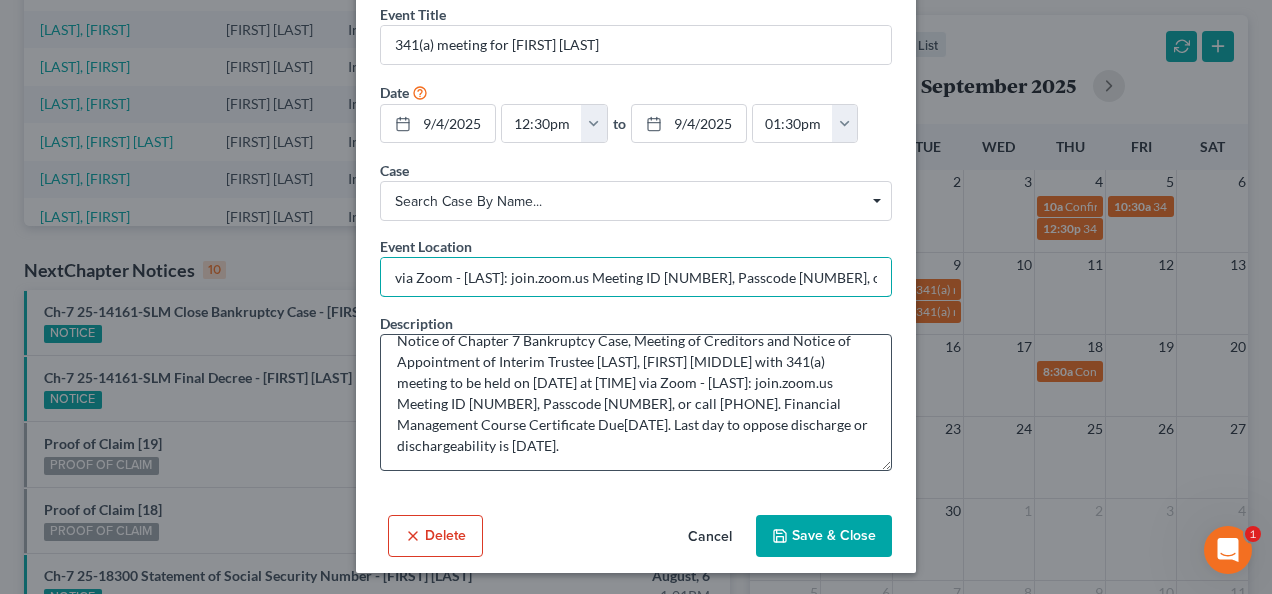 scroll, scrollTop: 0, scrollLeft: 0, axis: both 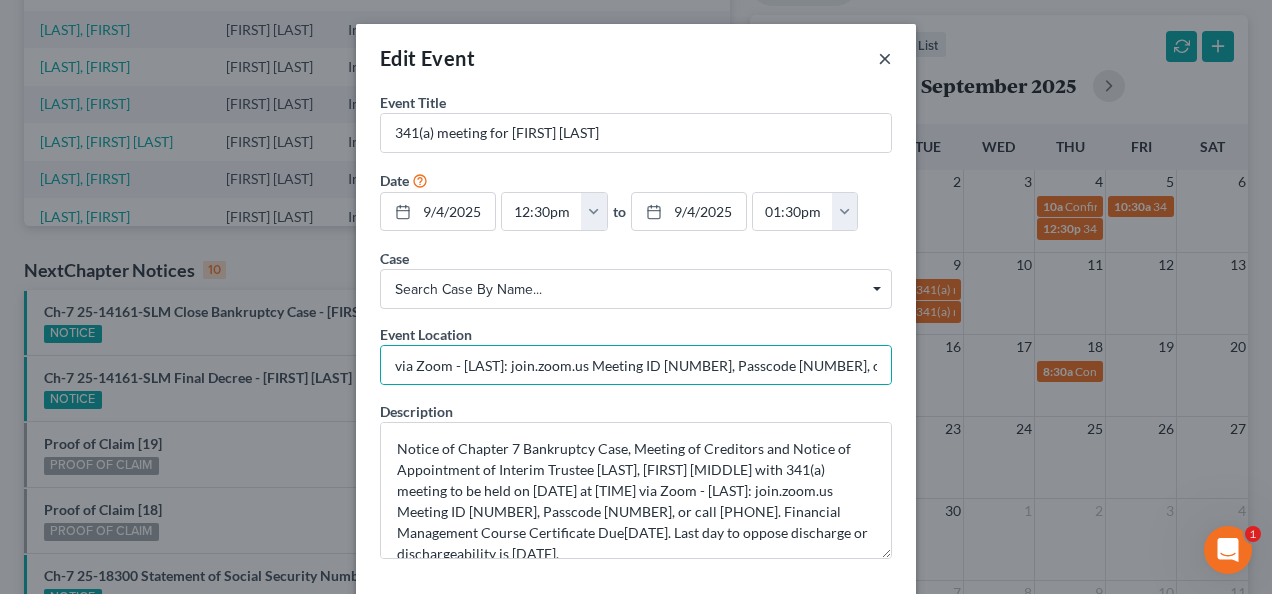 click on "×" at bounding box center [885, 58] 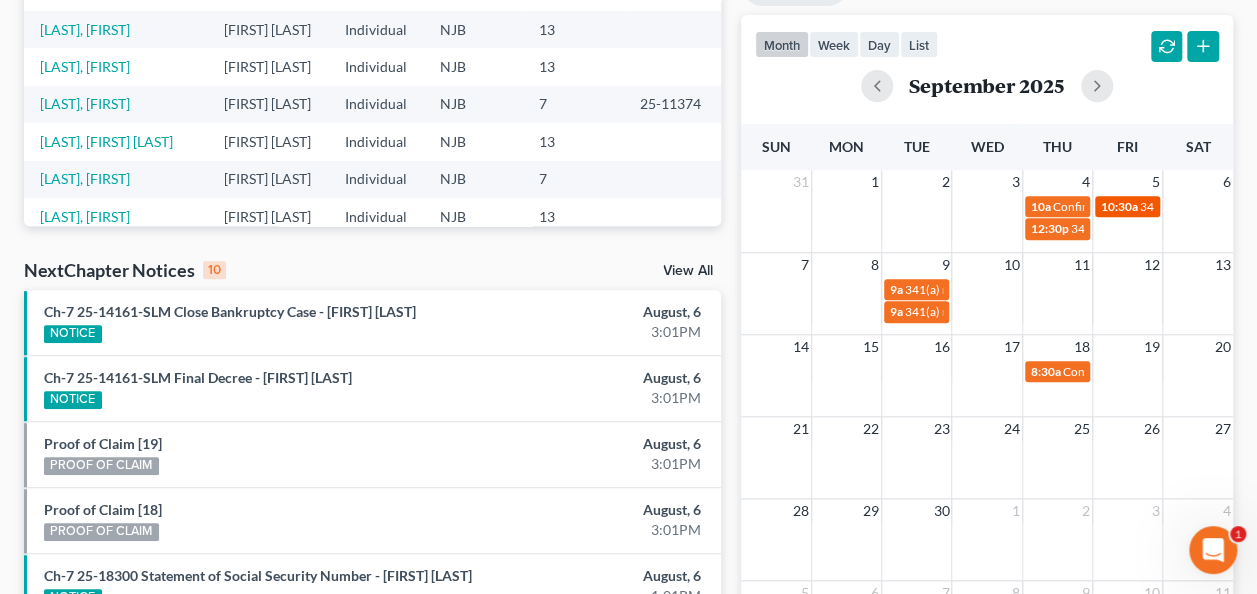 click on "10:30a" at bounding box center (1119, 206) 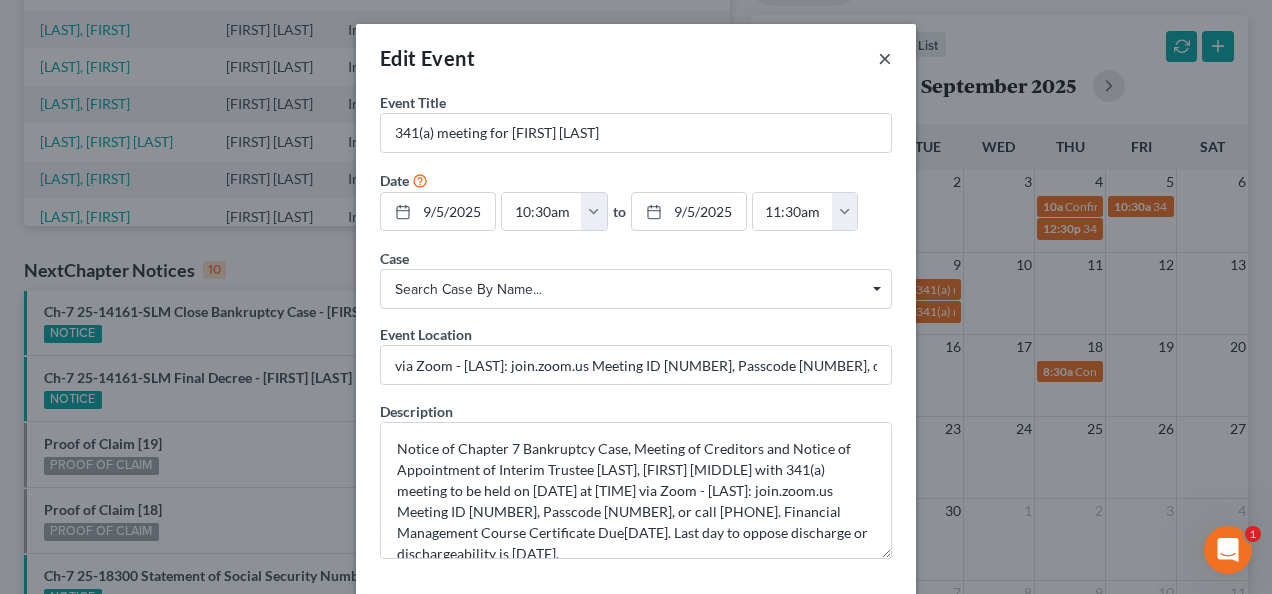 click on "×" at bounding box center [885, 58] 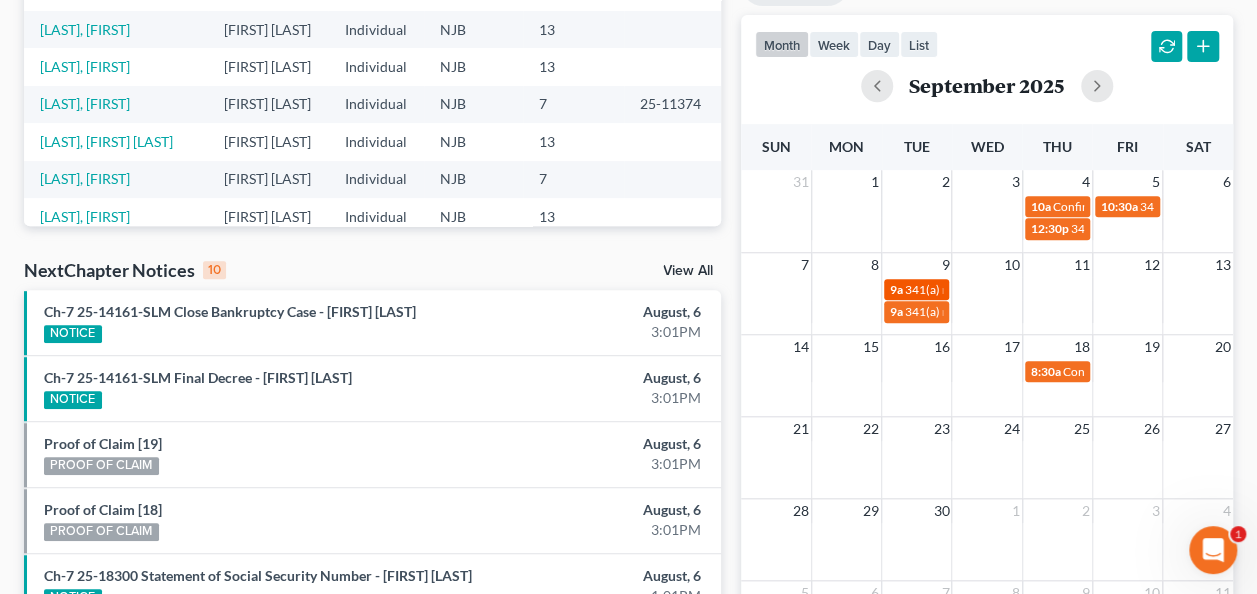 click on "341(a) meeting for [FIRST] [LAST]" at bounding box center [993, 289] 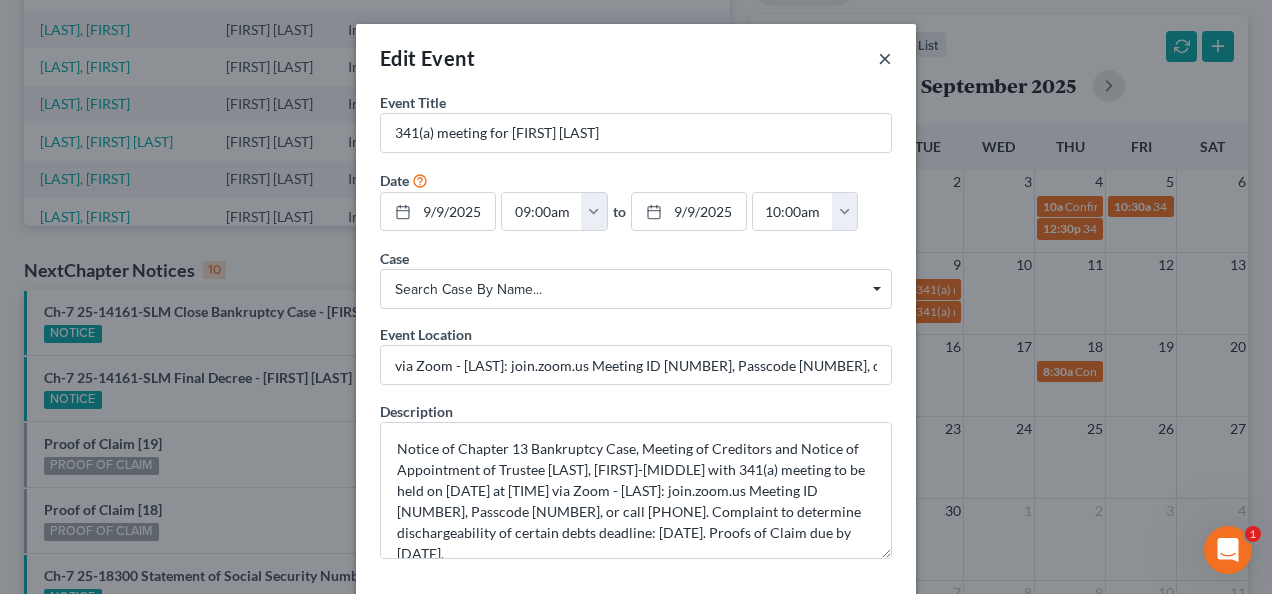 click on "×" at bounding box center (885, 58) 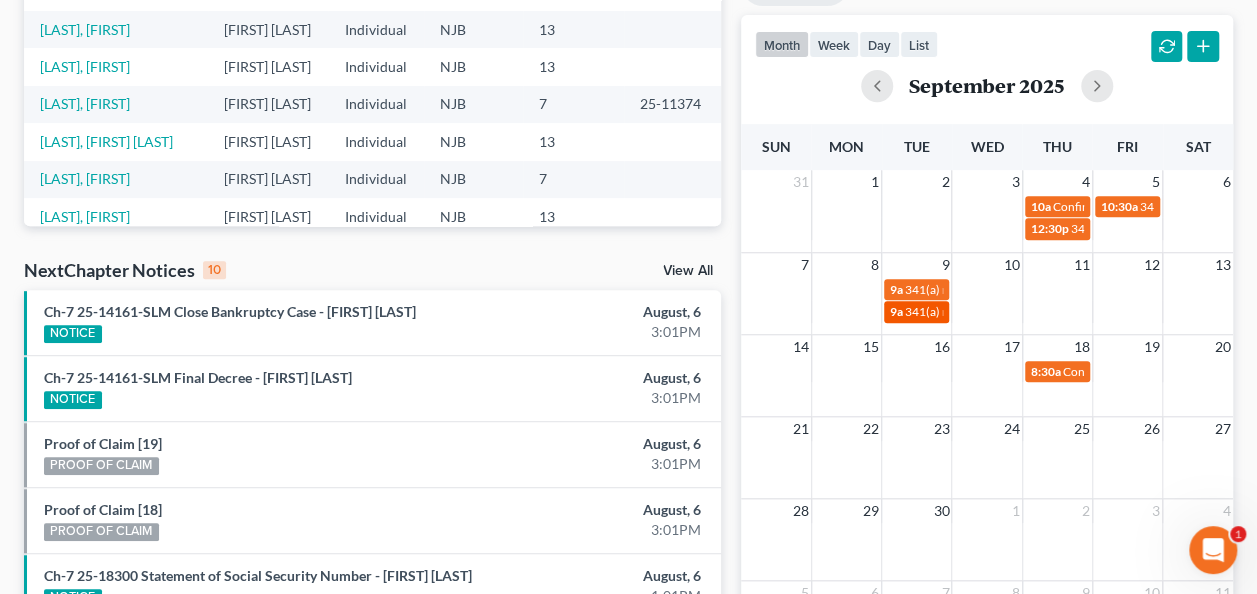 click on "9a   341(a) meeting for [FIRST] [LAST]" at bounding box center [916, 311] 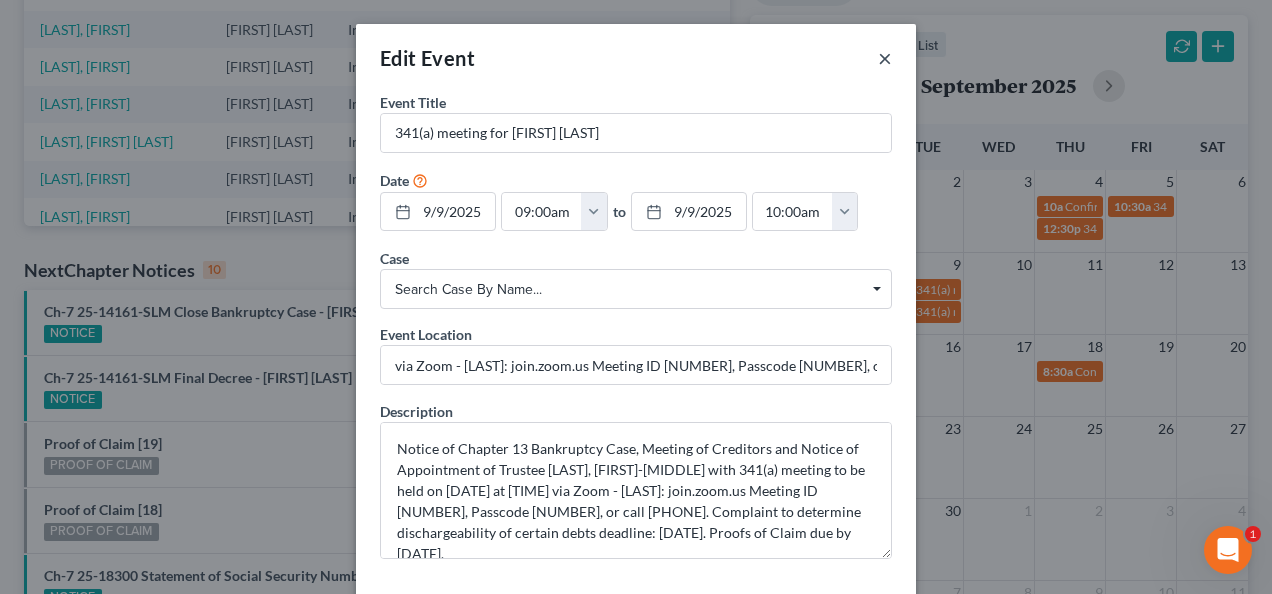 click on "×" at bounding box center [885, 58] 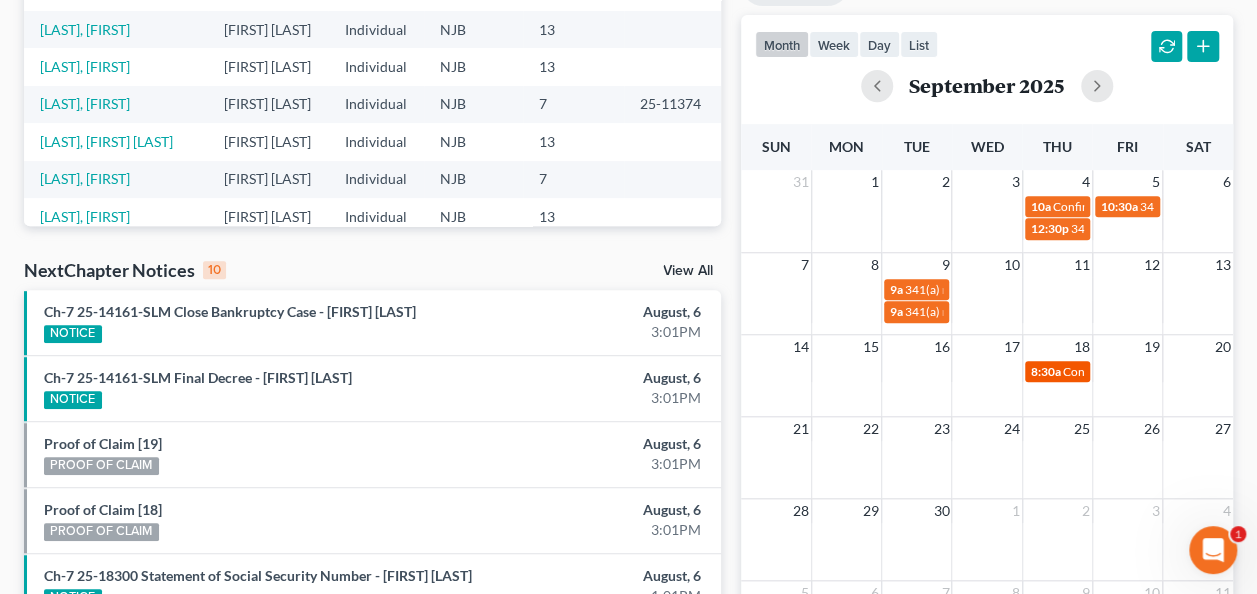 click on "Sun Mon Tue Wed Thu Fri Sat 31 1 2 3 4 5 6 10a   Confirmation hearing for [FIRST] [LAST] 10:30a   341(a) meeting for [FIRST] [LAST] 12:30p   341(a) meeting for [FIRST] [LAST] 7 8 9 10 11 12 13 9a   341(a) meeting for [FIRST] [LAST] 9a   341(a) meeting for [FIRST] [LAST] 14 15 16 17 18 19 20 8:30a   Confirmation hearing for [FIRST] [LAST] [LAST] 21 22 23 24 25 26 27 28 29 30 1 2 3 4 5 6 7 8 9 10 11 8:30a   Confirmation hearing for [FIRST] [LAST]" at bounding box center (987, 394) 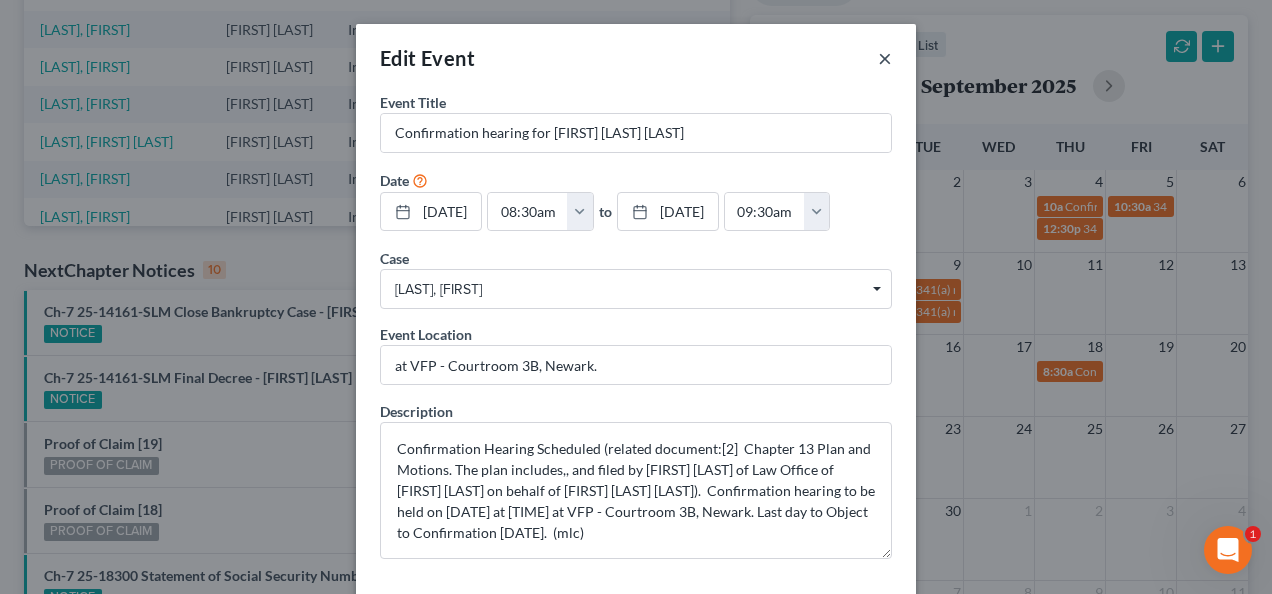 click on "×" at bounding box center [885, 58] 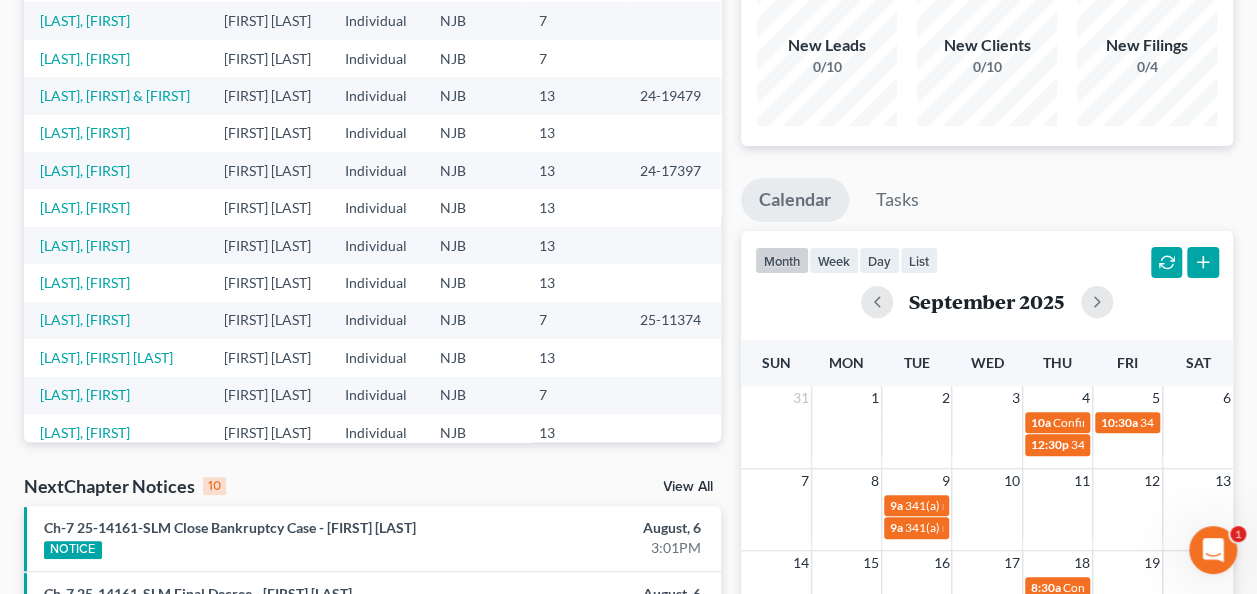 scroll, scrollTop: 0, scrollLeft: 0, axis: both 